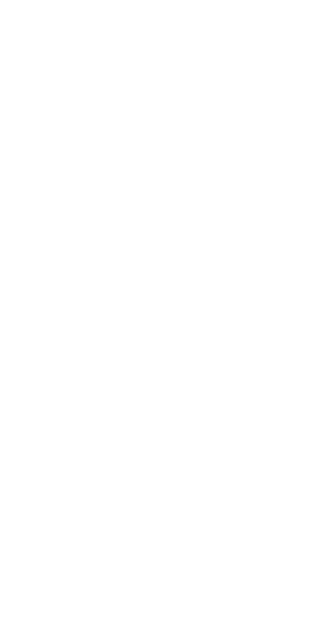 scroll, scrollTop: 0, scrollLeft: 0, axis: both 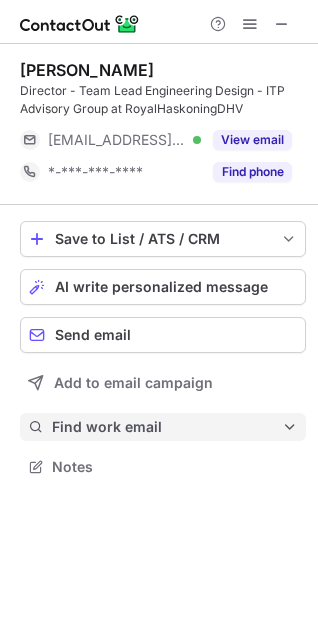 click on "Find work email" at bounding box center [167, 427] 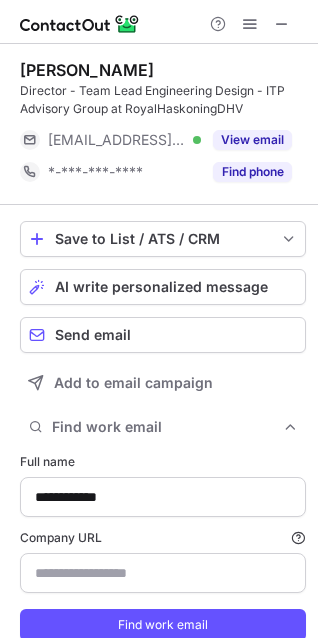 scroll, scrollTop: 10, scrollLeft: 10, axis: both 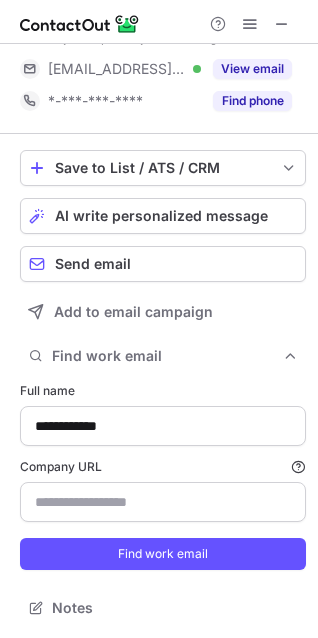 type 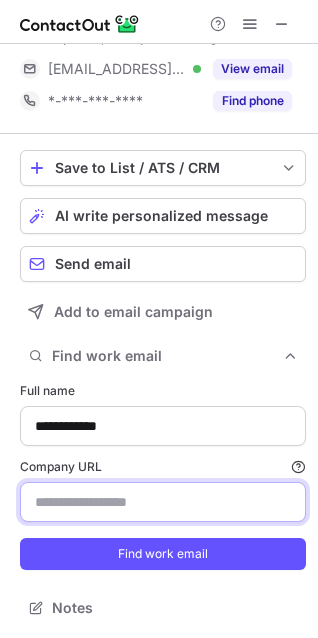 click on "Company URL Finding work email will consume 1 credit if a match is found." at bounding box center (163, 502) 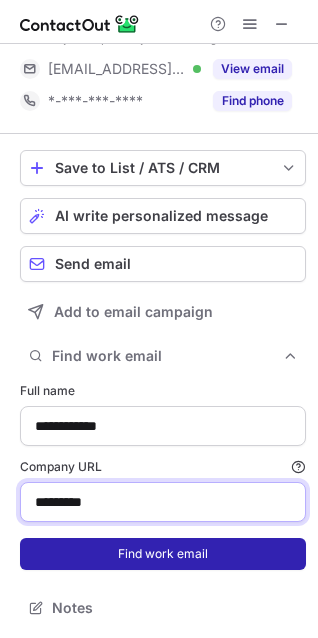 type on "*********" 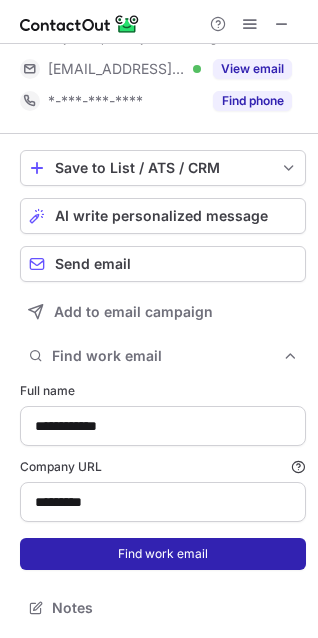 click on "Find work email" at bounding box center (163, 554) 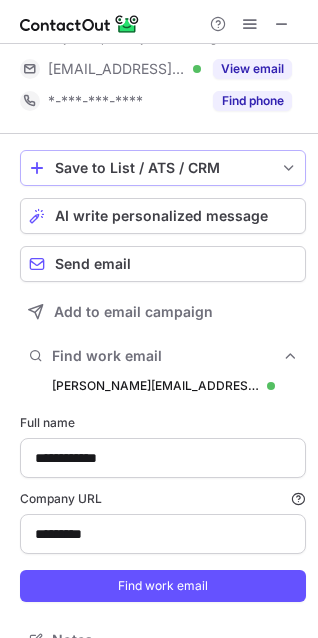 scroll, scrollTop: 10, scrollLeft: 10, axis: both 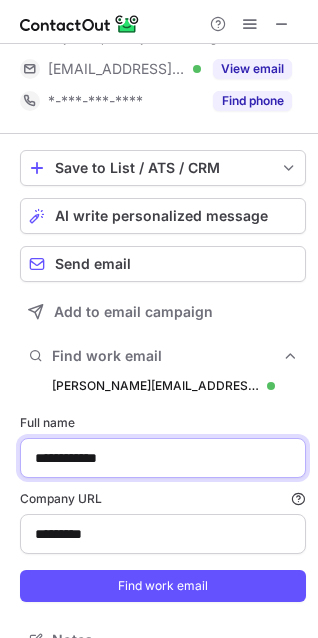 drag, startPoint x: 1, startPoint y: 460, endPoint x: -17, endPoint y: 460, distance: 18 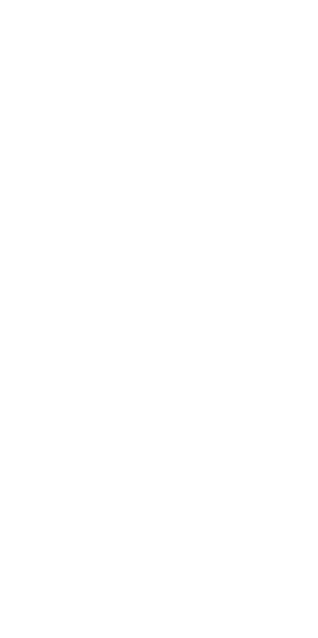 scroll, scrollTop: 0, scrollLeft: 0, axis: both 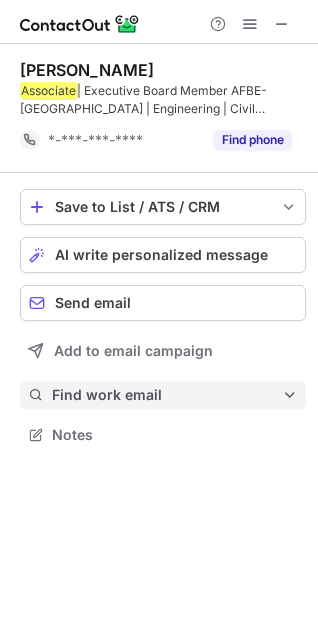 click on "Find work email" at bounding box center (167, 395) 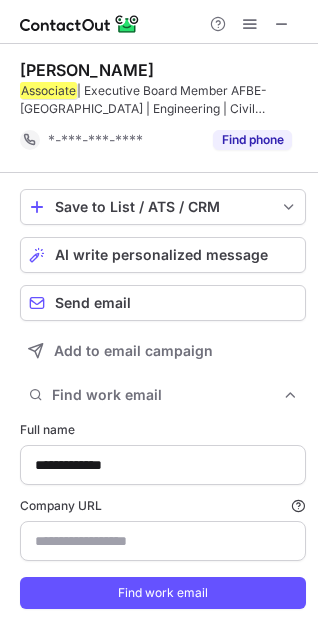 scroll, scrollTop: 10, scrollLeft: 10, axis: both 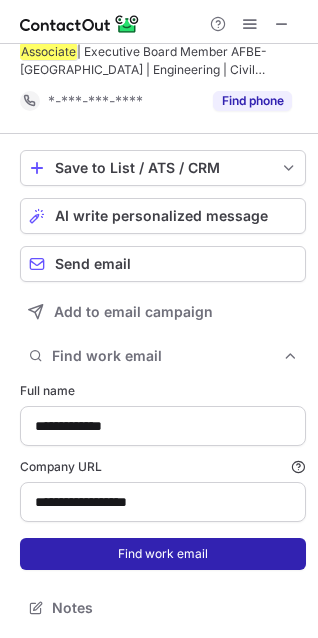 click on "Find work email" at bounding box center [163, 554] 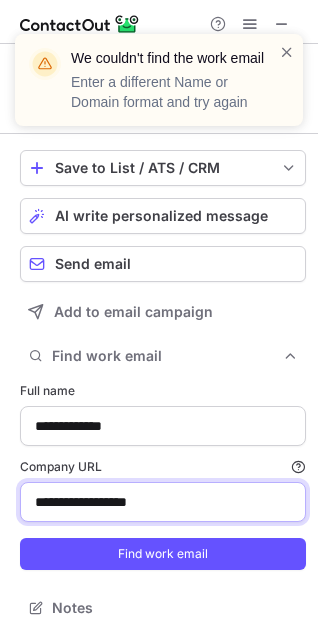 drag, startPoint x: 202, startPoint y: 502, endPoint x: 0, endPoint y: 501, distance: 202.00247 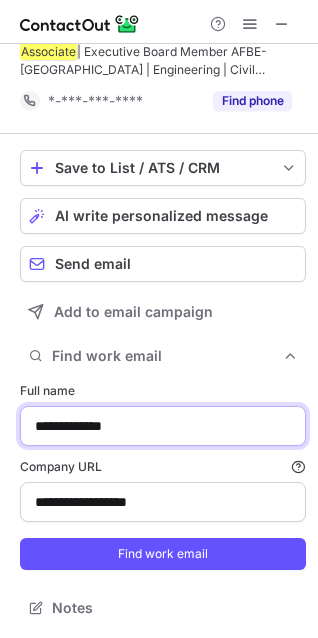drag, startPoint x: 11, startPoint y: 427, endPoint x: -25, endPoint y: 427, distance: 36 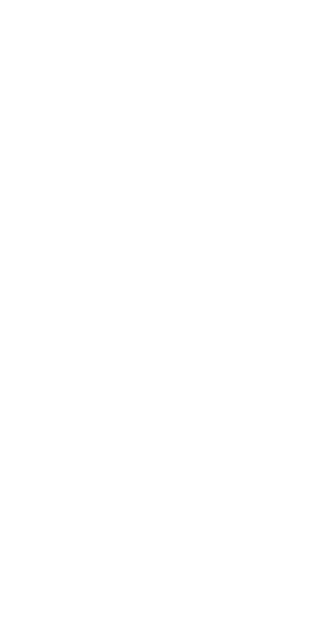 scroll, scrollTop: 0, scrollLeft: 0, axis: both 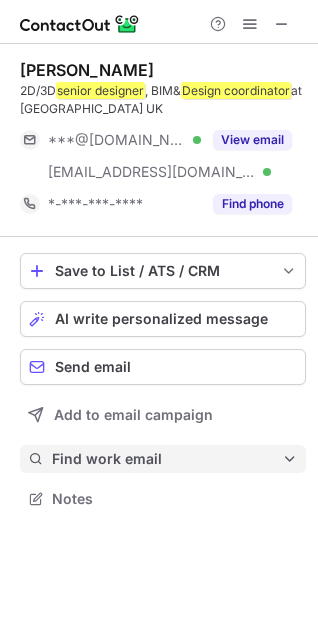click on "Find work email" at bounding box center [167, 459] 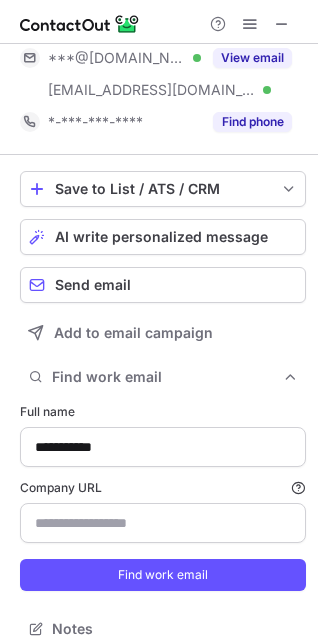 type on "**********" 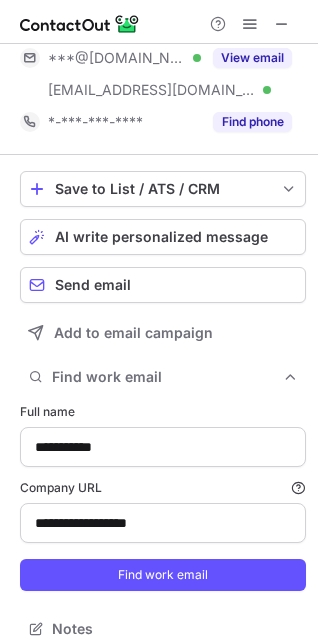 scroll, scrollTop: 103, scrollLeft: 0, axis: vertical 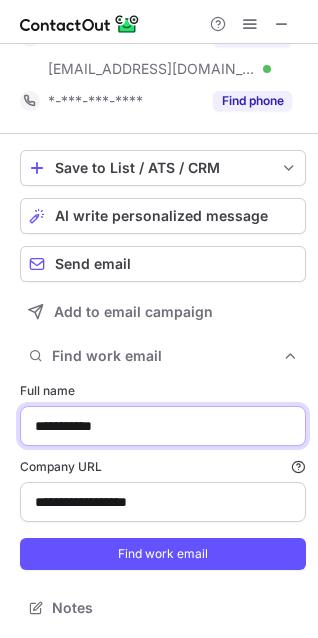 drag, startPoint x: 147, startPoint y: 431, endPoint x: -19, endPoint y: 424, distance: 166.14752 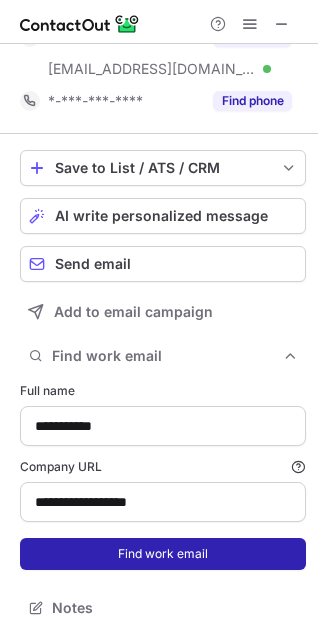 click on "Find work email" at bounding box center [163, 554] 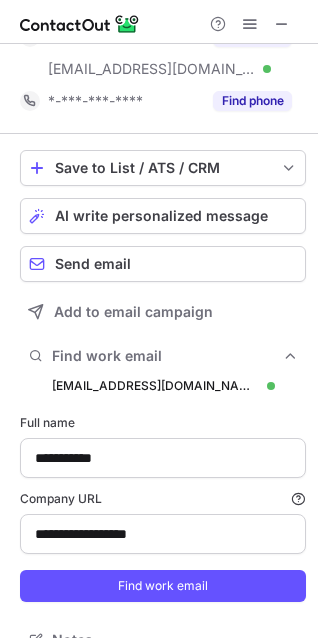 scroll, scrollTop: 10, scrollLeft: 10, axis: both 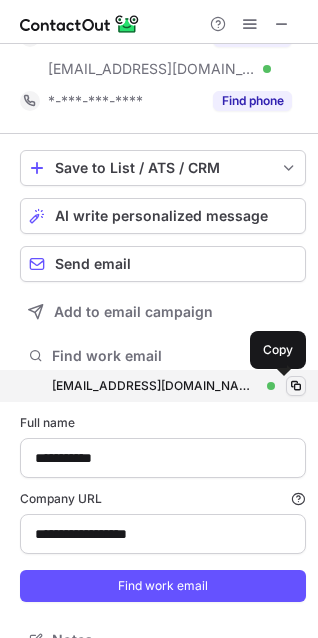 click at bounding box center (296, 386) 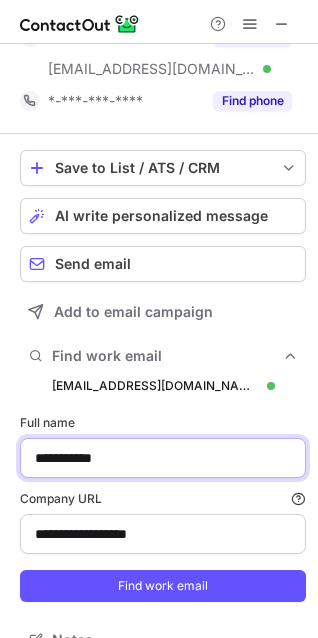 drag, startPoint x: -5, startPoint y: 458, endPoint x: -29, endPoint y: 457, distance: 24.020824 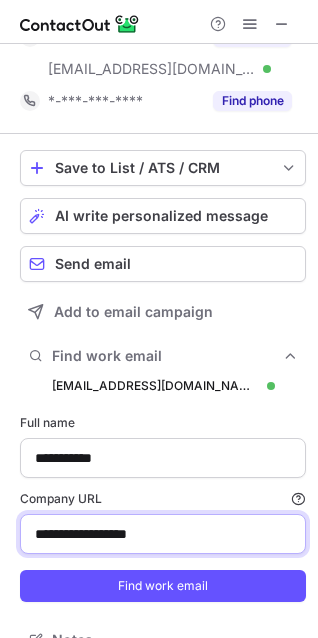 drag, startPoint x: 4, startPoint y: 534, endPoint x: -44, endPoint y: 534, distance: 48 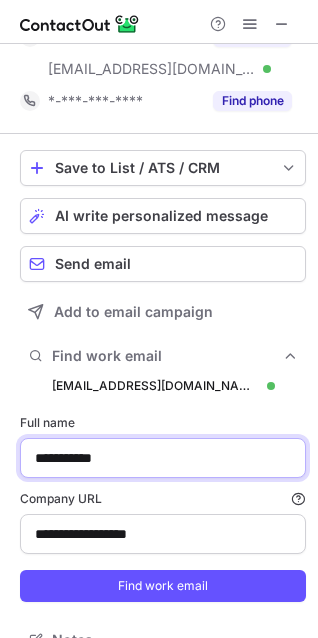 drag, startPoint x: 140, startPoint y: 450, endPoint x: -22, endPoint y: 452, distance: 162.01234 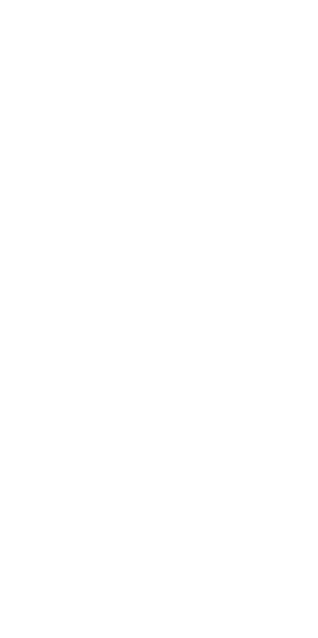 scroll, scrollTop: 0, scrollLeft: 0, axis: both 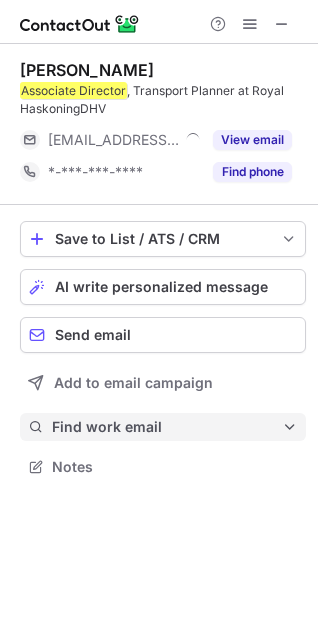 click on "Find work email" at bounding box center [167, 427] 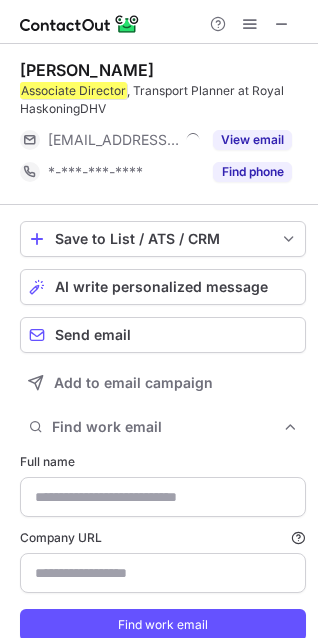 type on "**********" 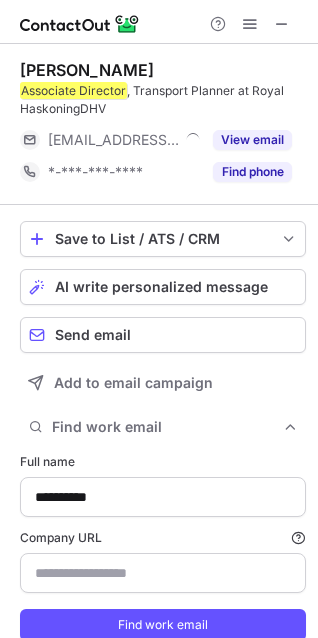 scroll, scrollTop: 10, scrollLeft: 10, axis: both 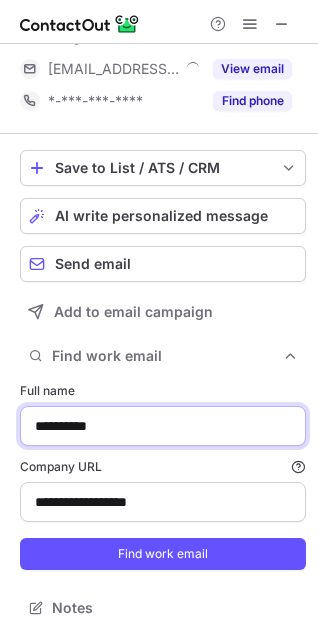 drag, startPoint x: 55, startPoint y: 429, endPoint x: -28, endPoint y: 428, distance: 83.00603 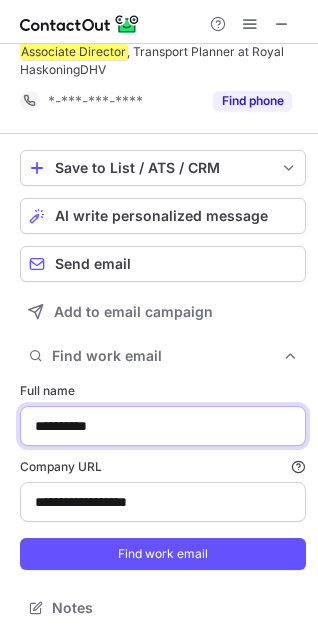 scroll, scrollTop: 633, scrollLeft: 304, axis: both 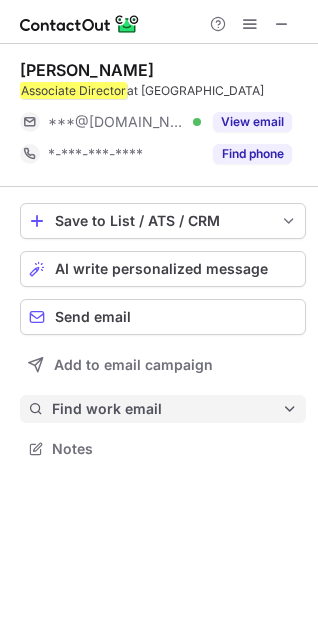 click on "Find work email" at bounding box center (167, 409) 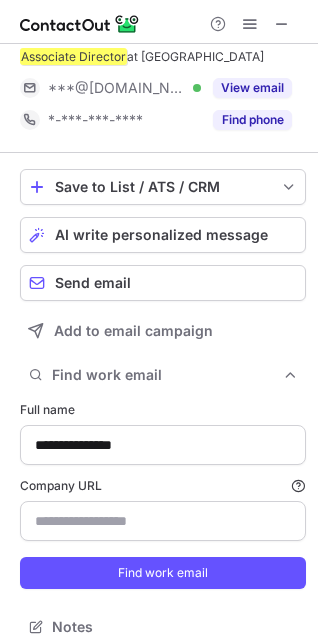 scroll, scrollTop: 53, scrollLeft: 0, axis: vertical 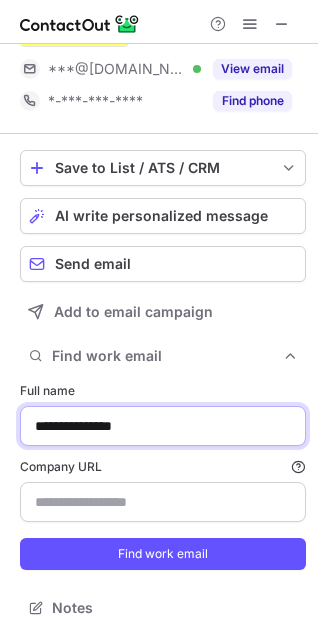 drag, startPoint x: 177, startPoint y: 425, endPoint x: -56, endPoint y: 424, distance: 233.00215 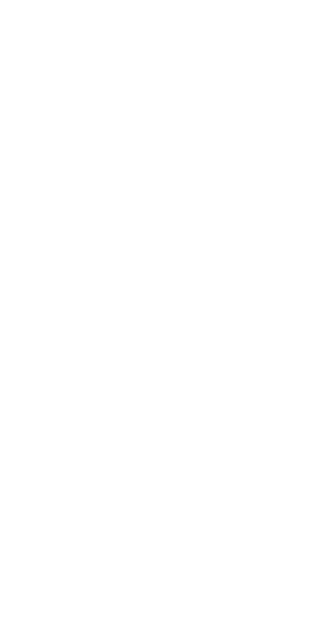 scroll, scrollTop: 0, scrollLeft: 0, axis: both 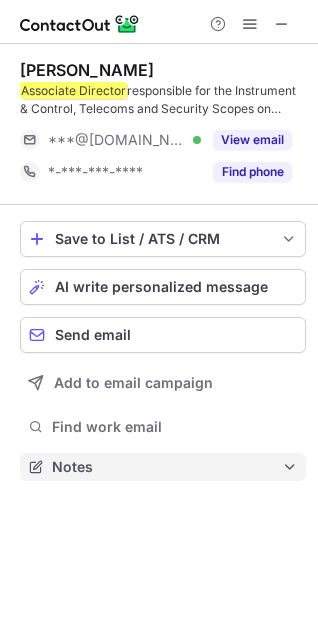 click on "Find work email" at bounding box center (175, 427) 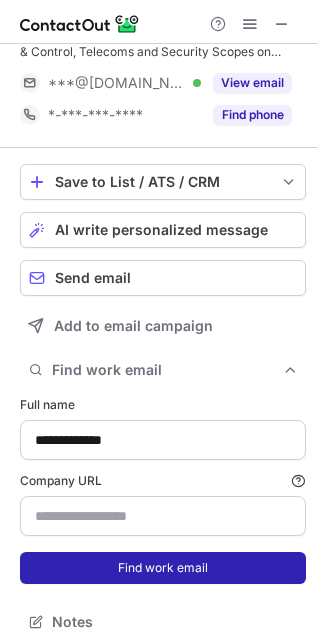 scroll, scrollTop: 71, scrollLeft: 0, axis: vertical 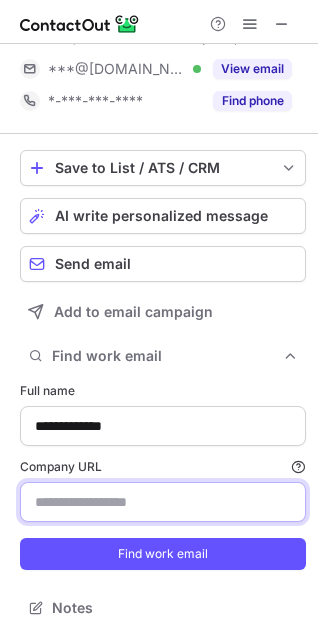 drag, startPoint x: 89, startPoint y: 498, endPoint x: 98, endPoint y: 513, distance: 17.492855 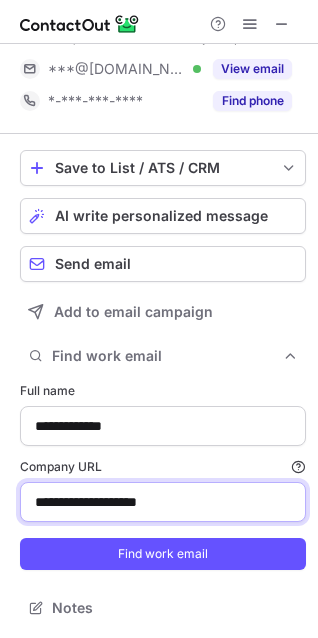 drag, startPoint x: 98, startPoint y: 505, endPoint x: -52, endPoint y: 506, distance: 150.00333 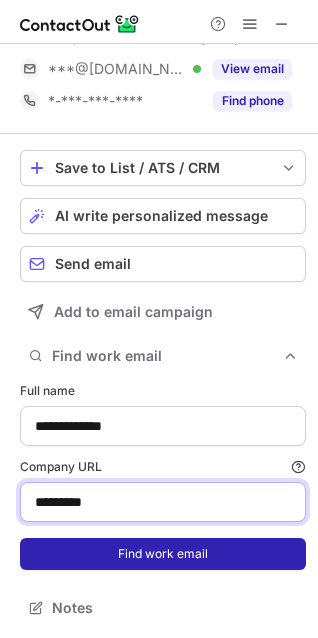 type on "*********" 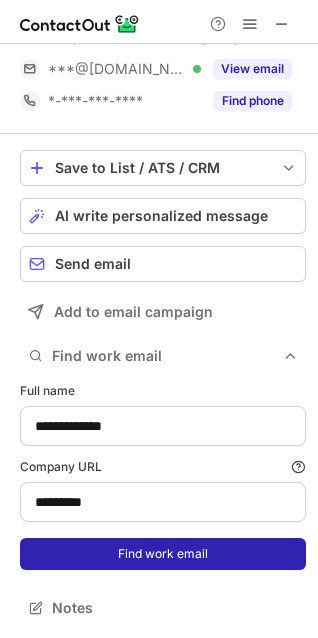 click on "Find work email" at bounding box center (163, 554) 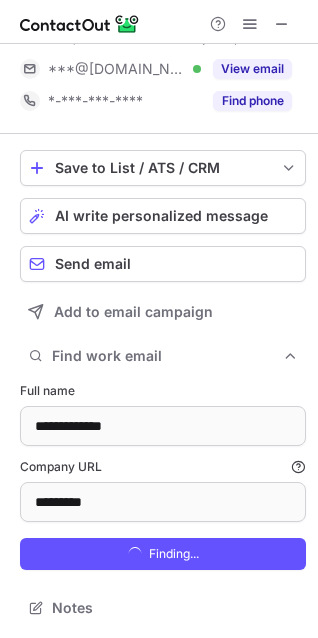 type 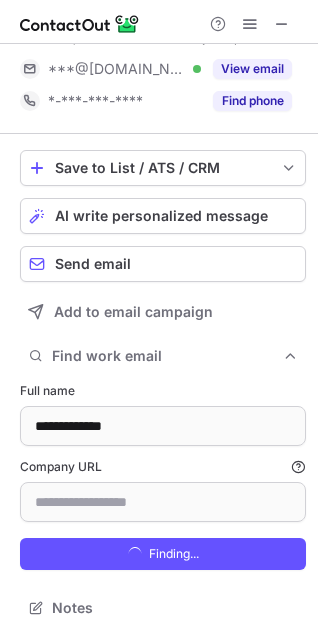click on "**********" at bounding box center [159, 319] 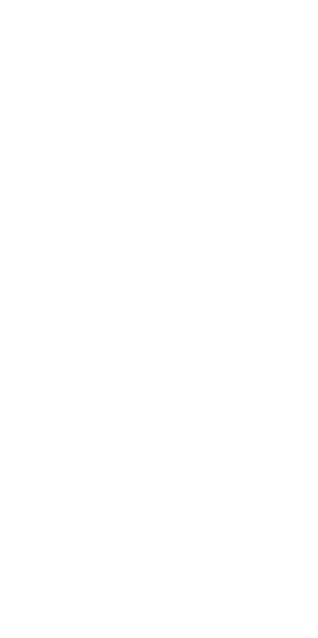 scroll, scrollTop: 0, scrollLeft: 0, axis: both 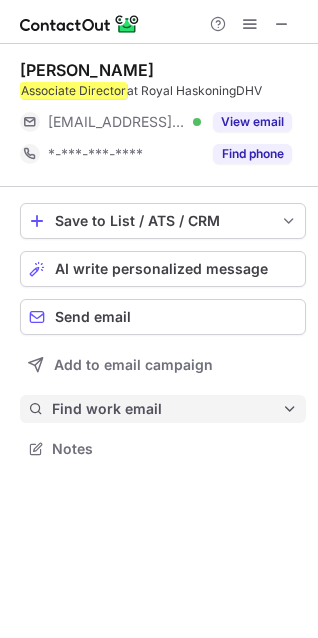click on "Find work email" at bounding box center (167, 409) 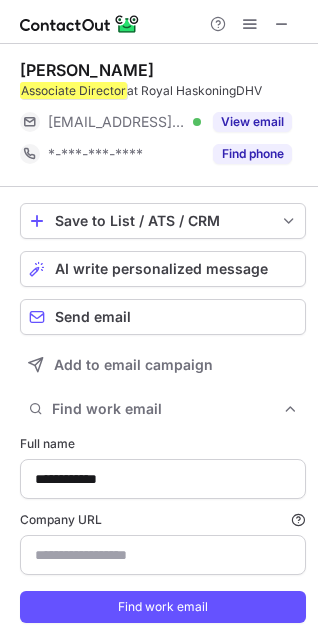 type on "**********" 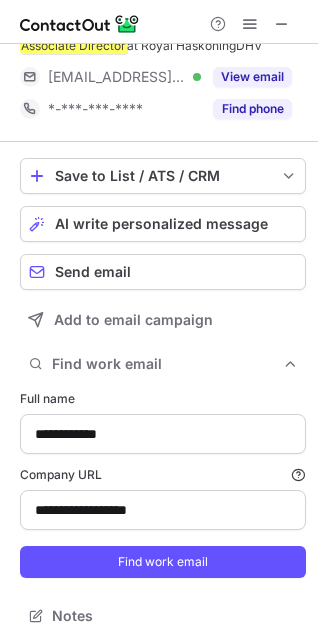 scroll, scrollTop: 53, scrollLeft: 0, axis: vertical 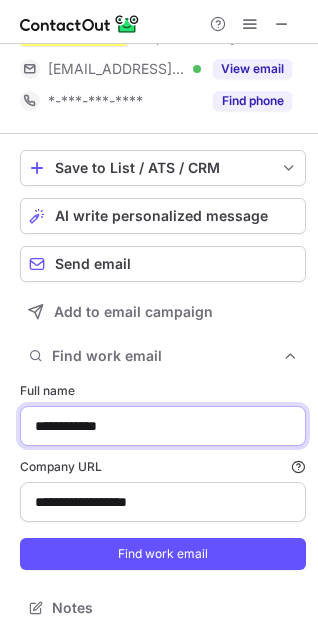 drag, startPoint x: 1, startPoint y: 431, endPoint x: -25, endPoint y: 431, distance: 26 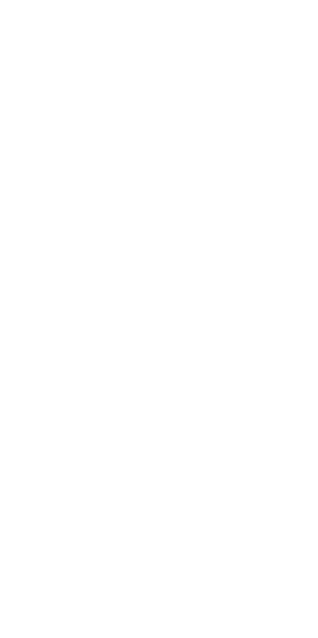 scroll, scrollTop: 0, scrollLeft: 0, axis: both 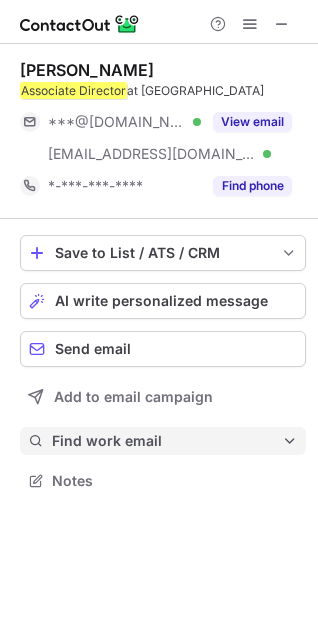 click on "Find work email" at bounding box center [167, 441] 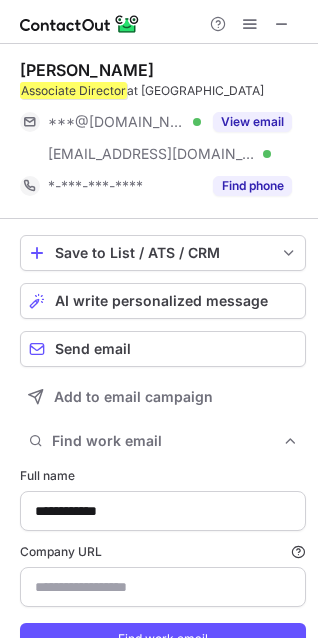 type on "**********" 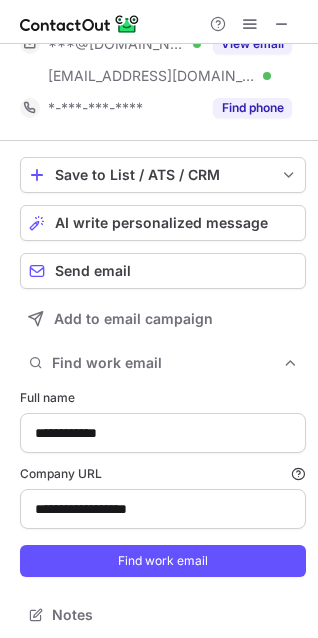 scroll, scrollTop: 85, scrollLeft: 0, axis: vertical 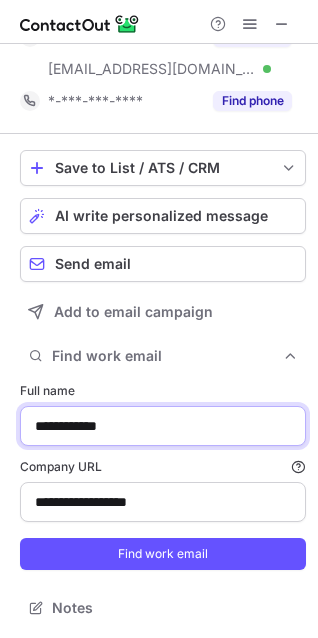 drag, startPoint x: 89, startPoint y: 431, endPoint x: -39, endPoint y: 430, distance: 128.0039 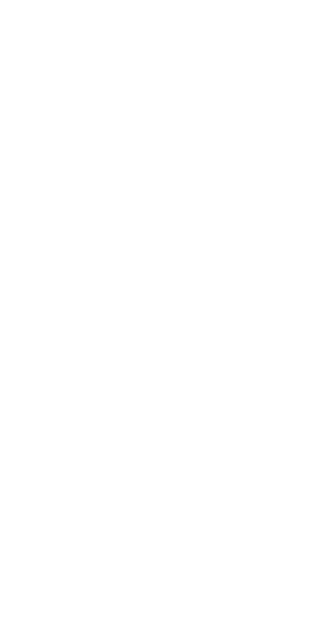 scroll, scrollTop: 0, scrollLeft: 0, axis: both 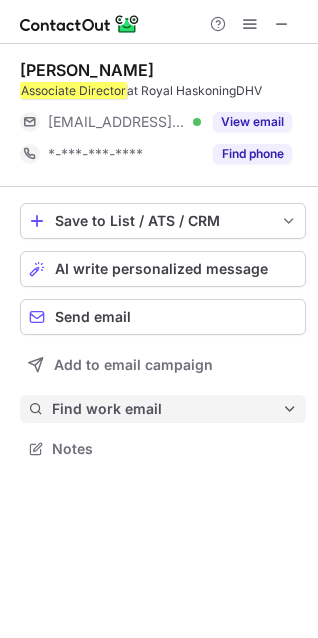 click on "Find work email" at bounding box center (167, 409) 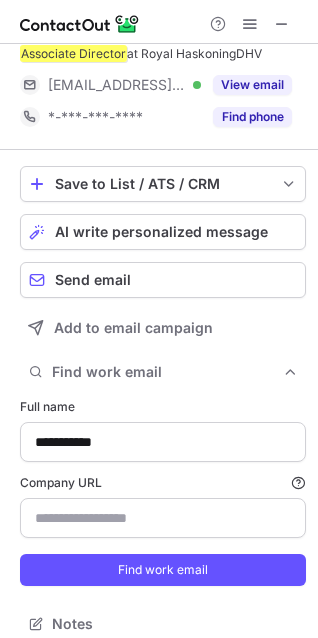 scroll, scrollTop: 53, scrollLeft: 0, axis: vertical 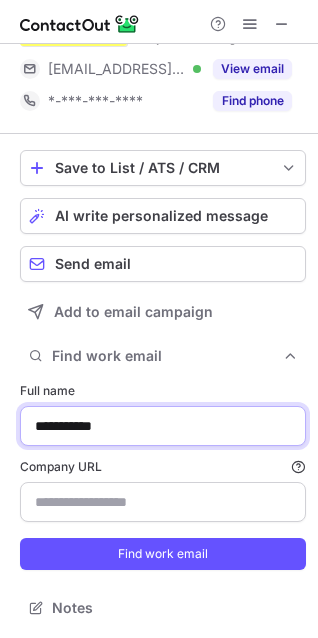 drag, startPoint x: -5, startPoint y: 411, endPoint x: -32, endPoint y: 410, distance: 27.018513 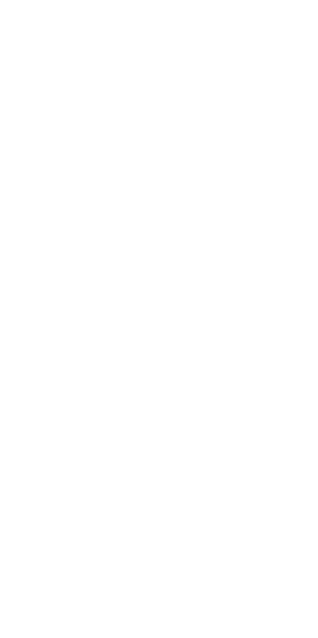 scroll, scrollTop: 0, scrollLeft: 0, axis: both 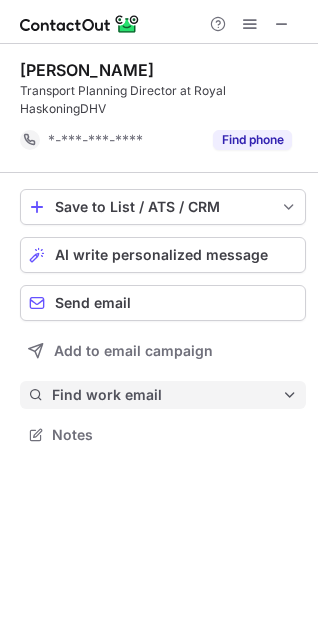 click on "Find work email" at bounding box center [167, 395] 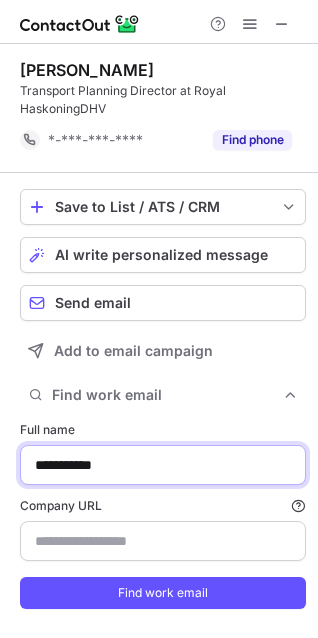 drag, startPoint x: 172, startPoint y: 477, endPoint x: -41, endPoint y: 473, distance: 213.03755 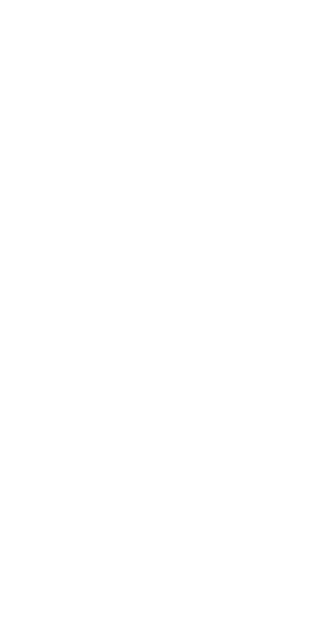scroll, scrollTop: 0, scrollLeft: 0, axis: both 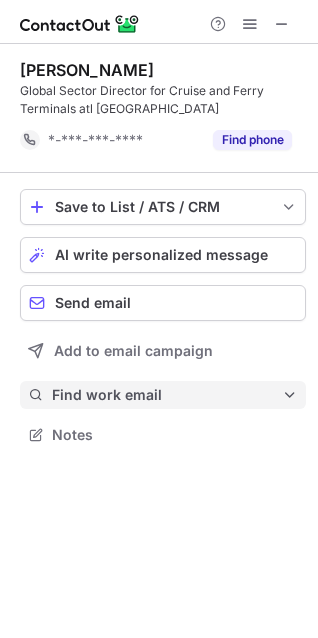 click on "Find work email" at bounding box center [167, 395] 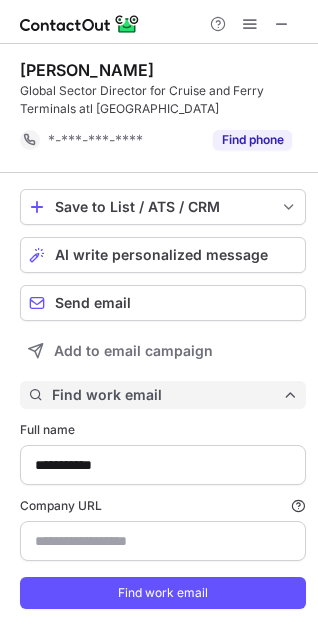 scroll, scrollTop: 10, scrollLeft: 10, axis: both 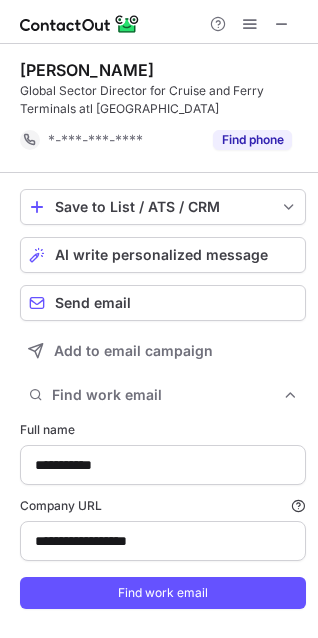 type on "**********" 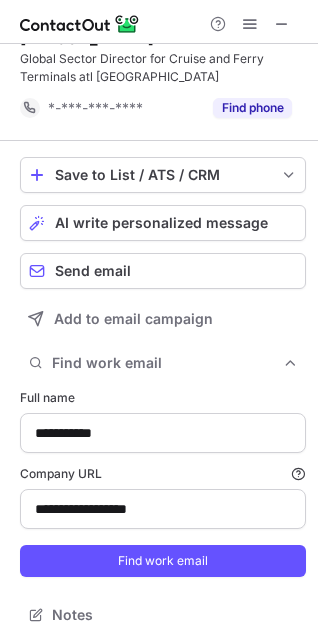 scroll, scrollTop: 39, scrollLeft: 0, axis: vertical 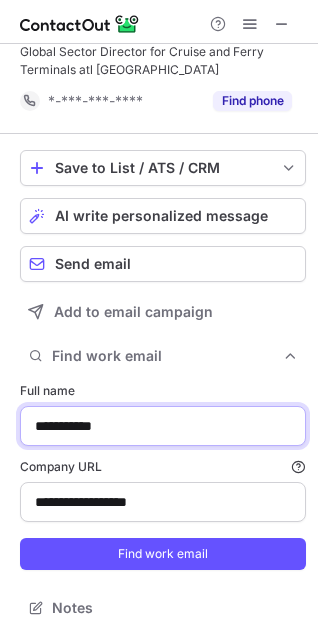 drag, startPoint x: 150, startPoint y: 427, endPoint x: -66, endPoint y: 427, distance: 216 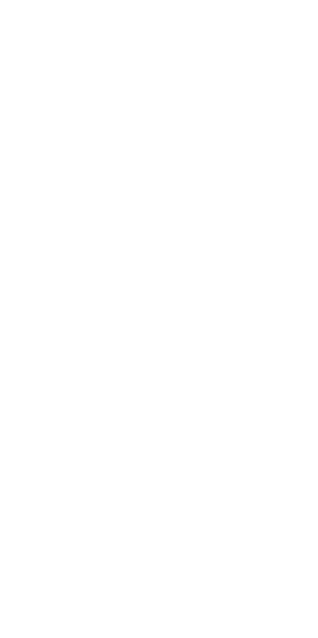scroll, scrollTop: 0, scrollLeft: 0, axis: both 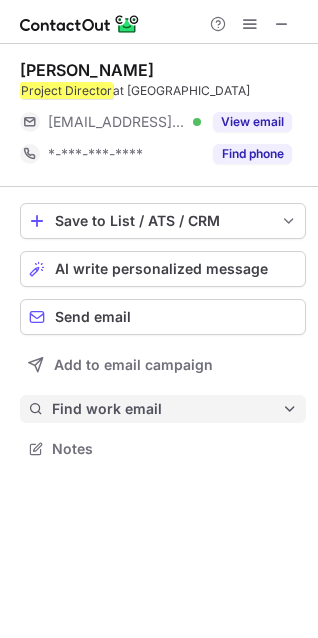 click on "Find work email" at bounding box center [167, 409] 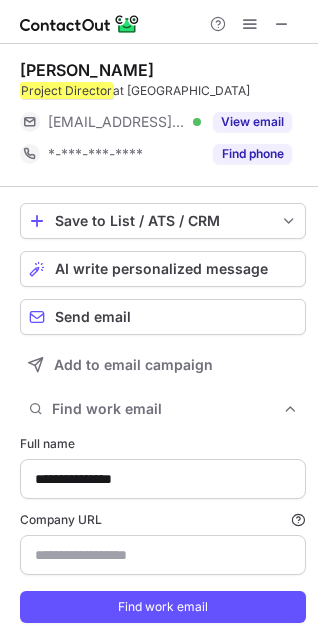 type on "**********" 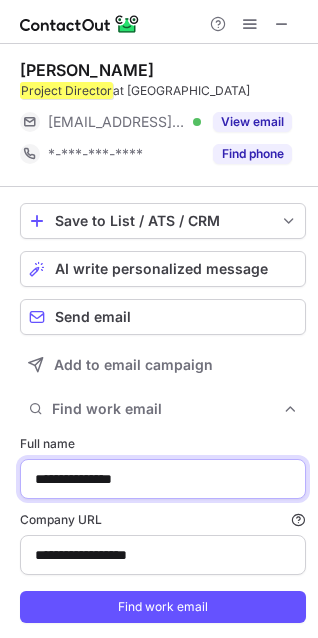 drag, startPoint x: 135, startPoint y: 472, endPoint x: -65, endPoint y: 485, distance: 200.42206 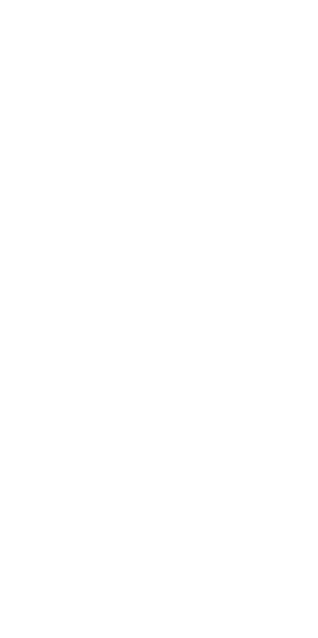 scroll, scrollTop: 0, scrollLeft: 0, axis: both 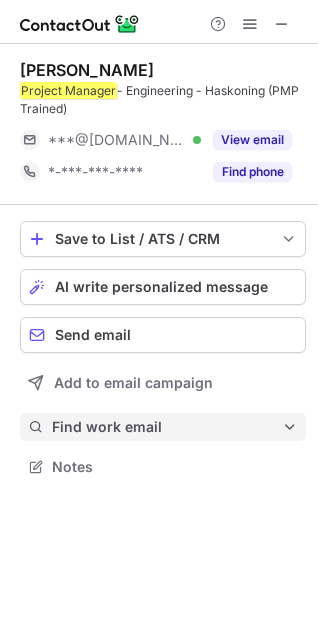 click on "Find work email" at bounding box center [167, 427] 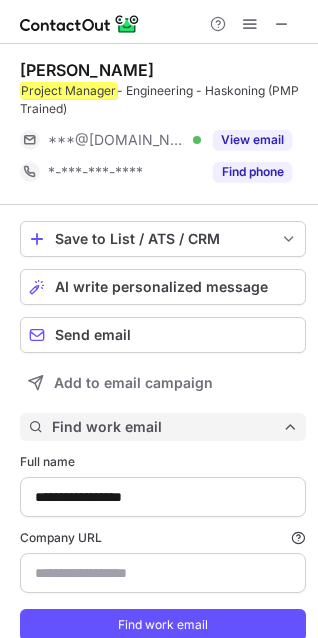 type on "**********" 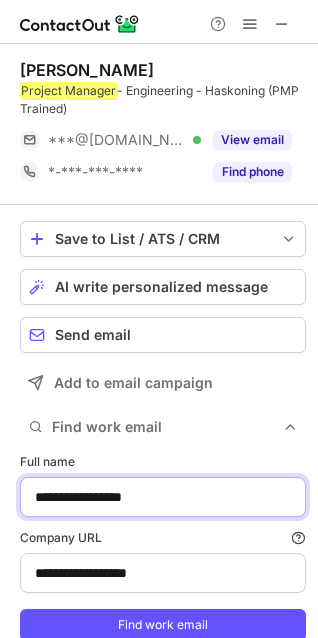 drag, startPoint x: 198, startPoint y: 493, endPoint x: -27, endPoint y: 506, distance: 225.37524 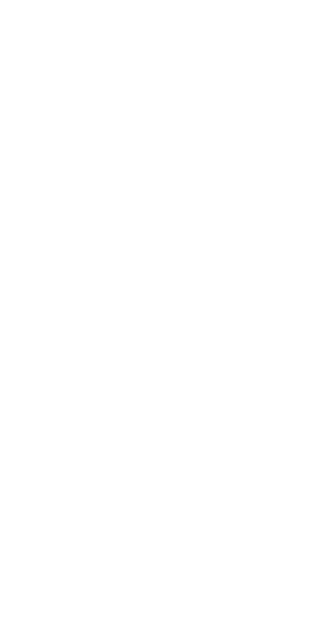 scroll, scrollTop: 0, scrollLeft: 0, axis: both 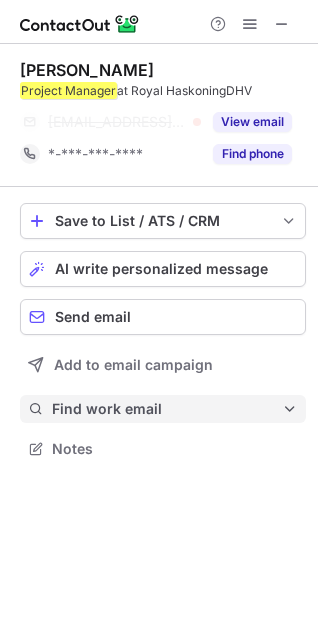 click on "Find work email" at bounding box center [167, 409] 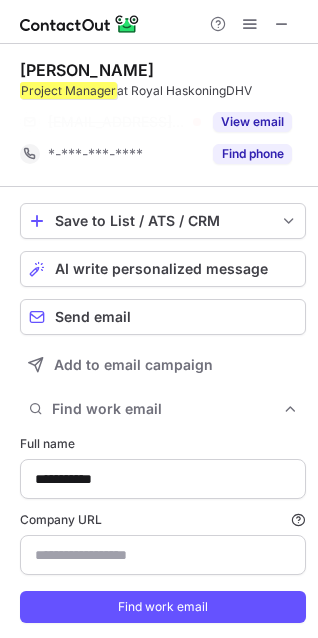 scroll, scrollTop: 10, scrollLeft: 10, axis: both 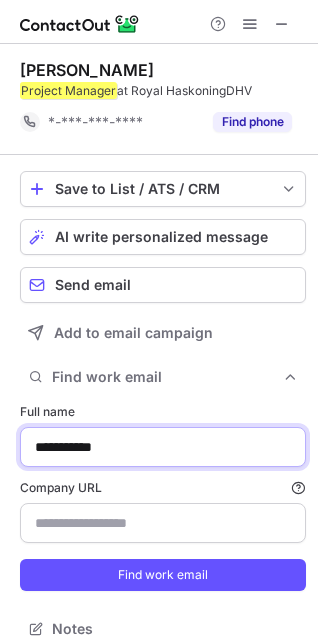drag, startPoint x: 174, startPoint y: 497, endPoint x: -32, endPoint y: 487, distance: 206.24257 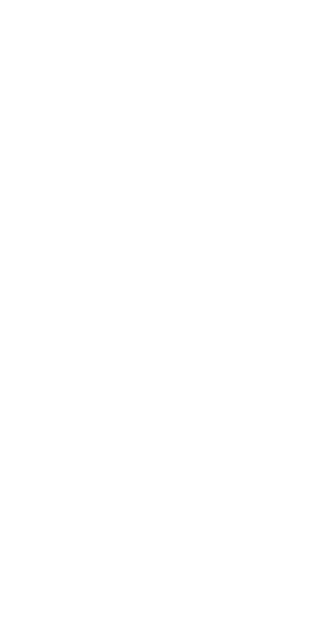 scroll, scrollTop: 0, scrollLeft: 0, axis: both 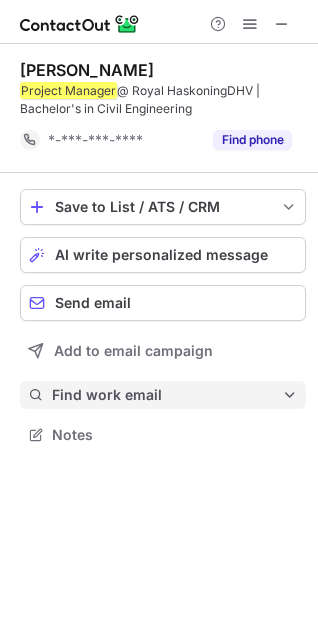 click on "Find work email" at bounding box center [167, 395] 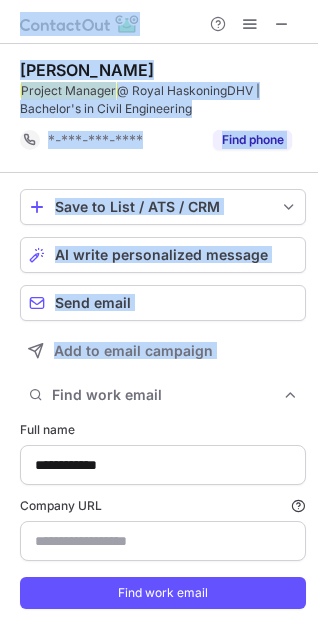 drag, startPoint x: 180, startPoint y: 404, endPoint x: -40, endPoint y: 475, distance: 231.1731 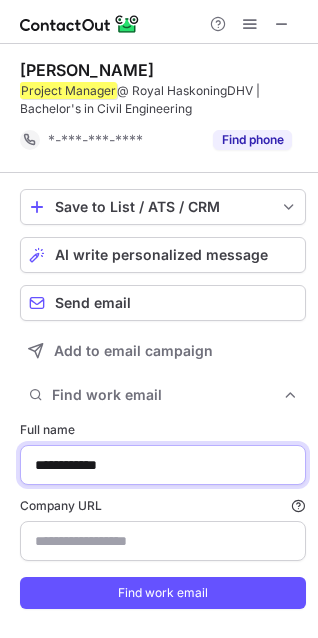click on "**********" at bounding box center (163, 465) 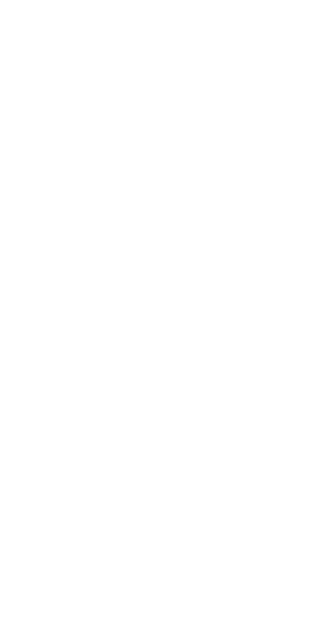 scroll, scrollTop: 0, scrollLeft: 0, axis: both 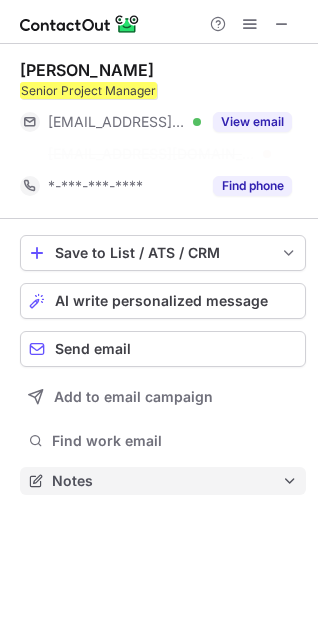 click on "Save to List / ATS / CRM List Select Lever Connect Greenhouse Connect Salesforce Connect Hubspot Connect Bullhorn Connect Zapier (100+ Applications) Connect Request a new integration AI write personalized message Send email Add to email campaign Find work email Notes" at bounding box center [163, 365] 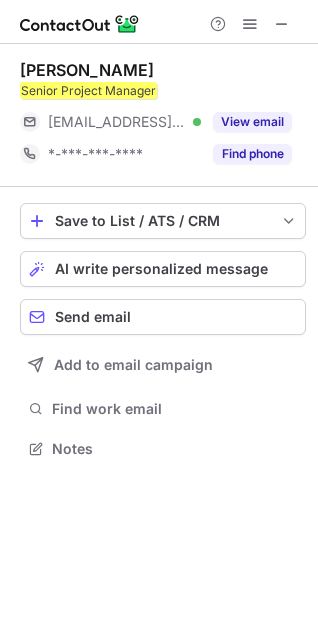 scroll, scrollTop: 435, scrollLeft: 318, axis: both 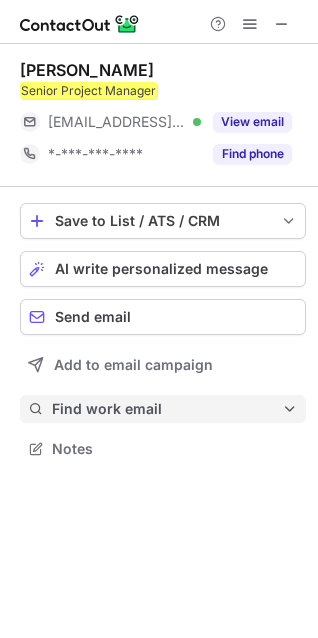 click on "Find work email" at bounding box center [163, 409] 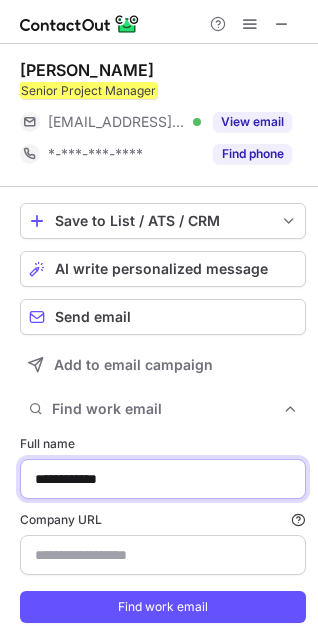 drag, startPoint x: 127, startPoint y: 475, endPoint x: -57, endPoint y: 475, distance: 184 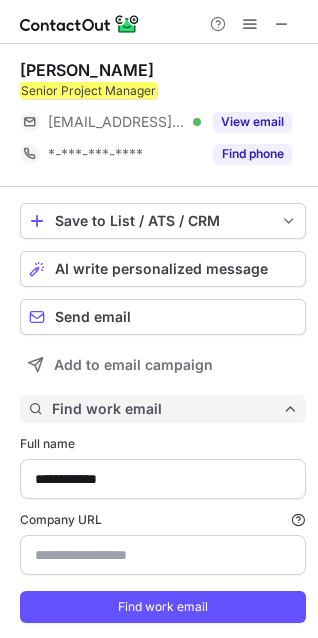 type on "**********" 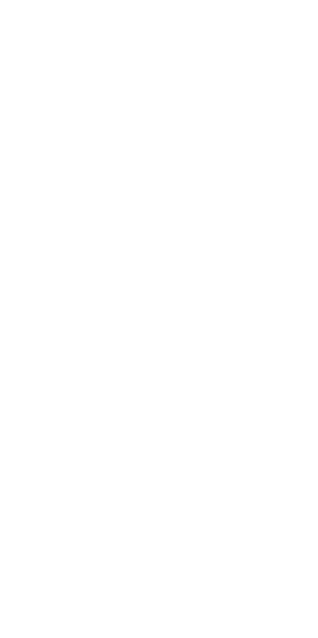scroll, scrollTop: 0, scrollLeft: 0, axis: both 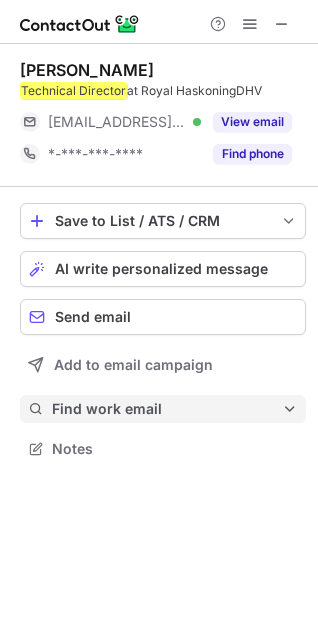 click on "Find work email" at bounding box center (163, 409) 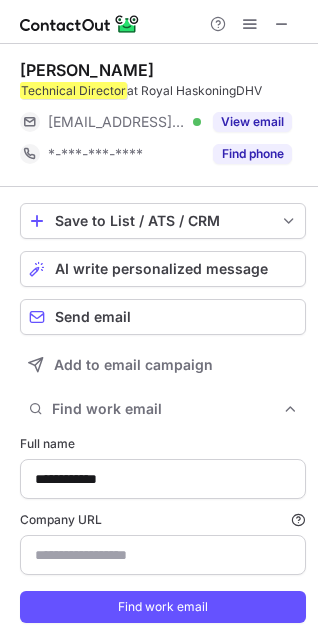 type on "**********" 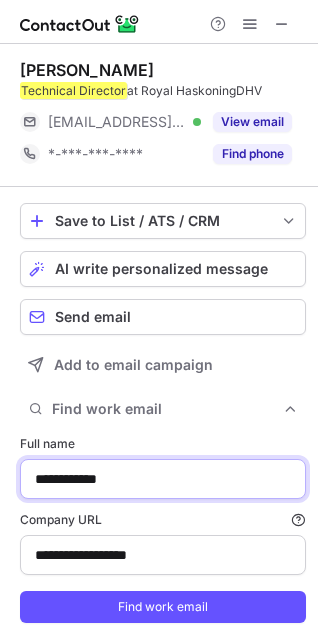 drag, startPoint x: 113, startPoint y: 480, endPoint x: -58, endPoint y: 492, distance: 171.42053 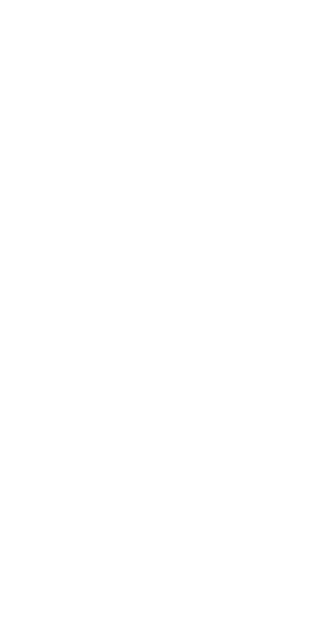 scroll, scrollTop: 0, scrollLeft: 0, axis: both 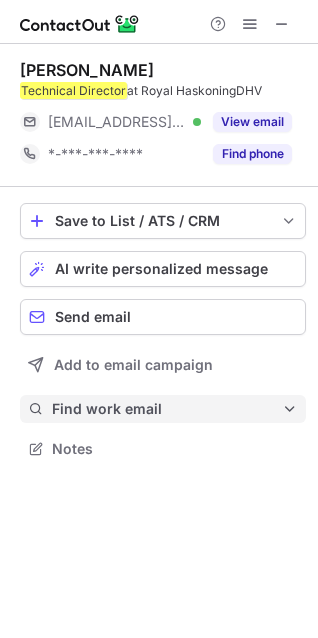 click on "Find work email" at bounding box center [167, 409] 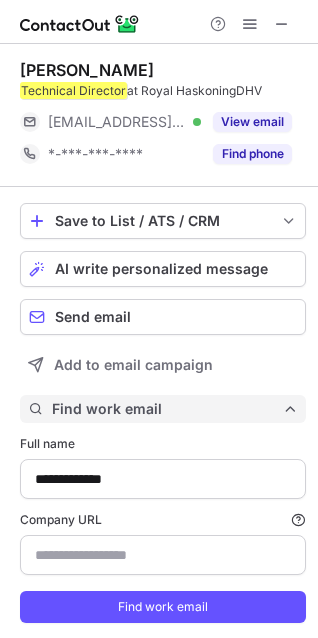 type on "**********" 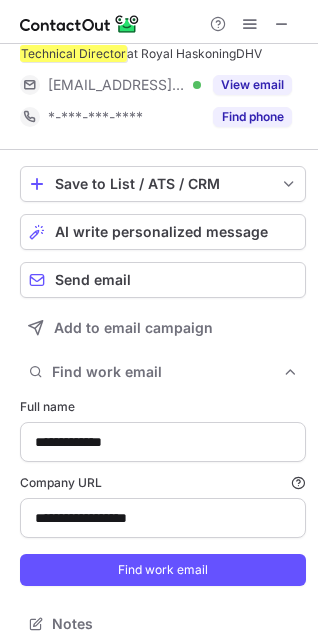 scroll, scrollTop: 53, scrollLeft: 0, axis: vertical 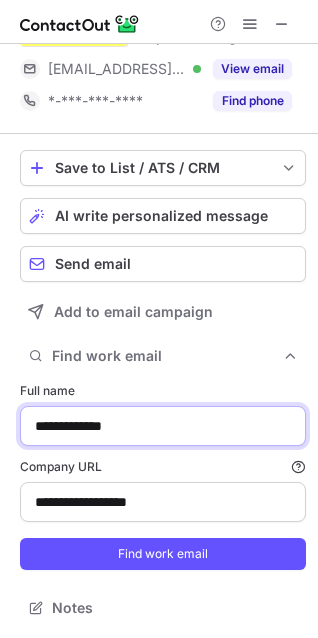 drag, startPoint x: 157, startPoint y: 427, endPoint x: 12, endPoint y: 420, distance: 145.16887 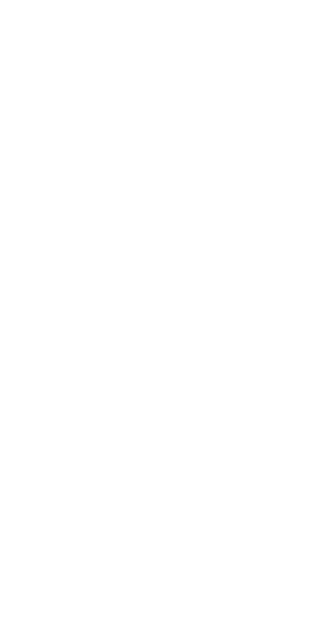 scroll, scrollTop: 0, scrollLeft: 0, axis: both 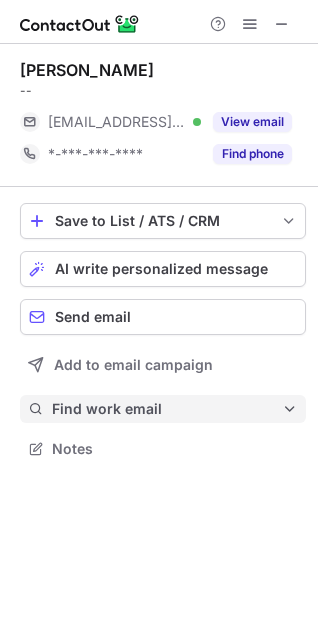 click on "Find work email" at bounding box center (167, 409) 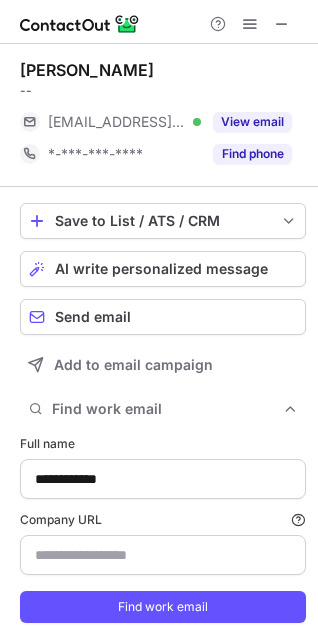 scroll, scrollTop: 10, scrollLeft: 10, axis: both 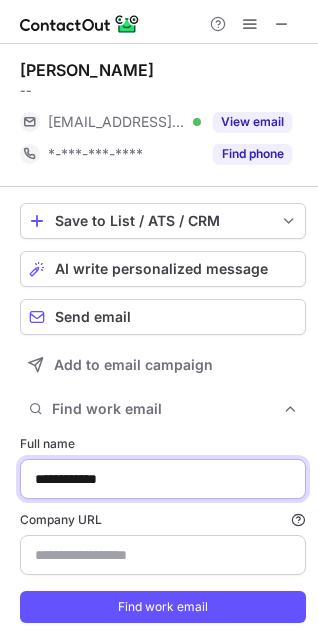 type on "**********" 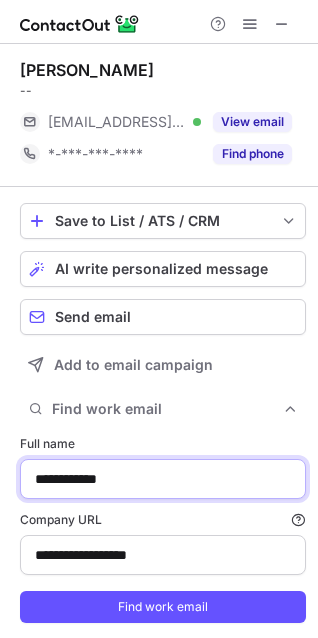 drag, startPoint x: 185, startPoint y: 469, endPoint x: -45, endPoint y: 475, distance: 230.07825 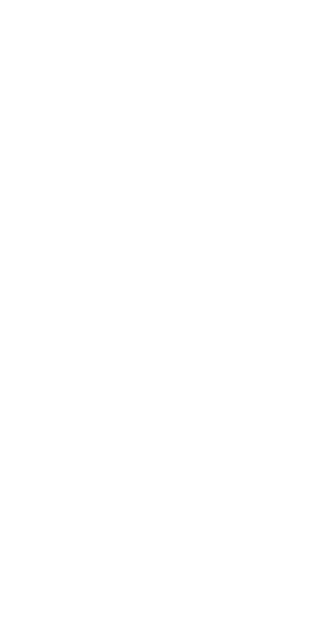 scroll, scrollTop: 0, scrollLeft: 0, axis: both 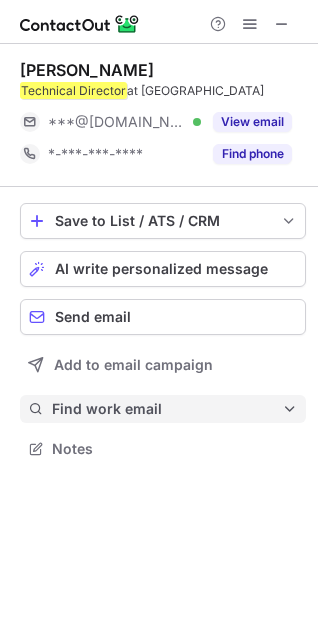 click on "Find work email" at bounding box center (167, 409) 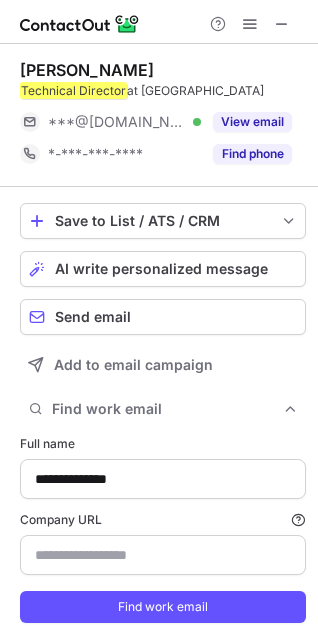 scroll, scrollTop: 10, scrollLeft: 10, axis: both 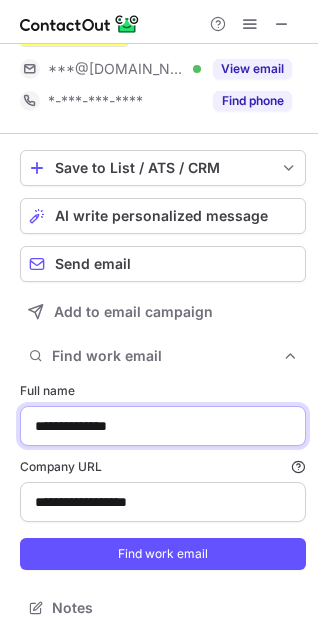 drag, startPoint x: 168, startPoint y: 424, endPoint x: -16, endPoint y: 413, distance: 184.3285 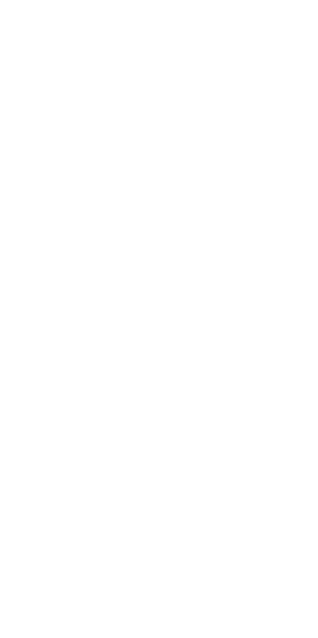 scroll, scrollTop: 0, scrollLeft: 0, axis: both 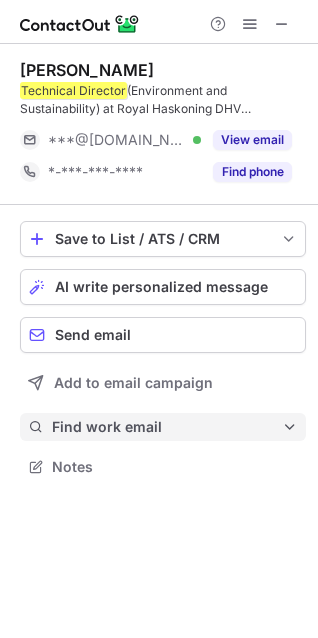 click on "Find work email" at bounding box center (167, 427) 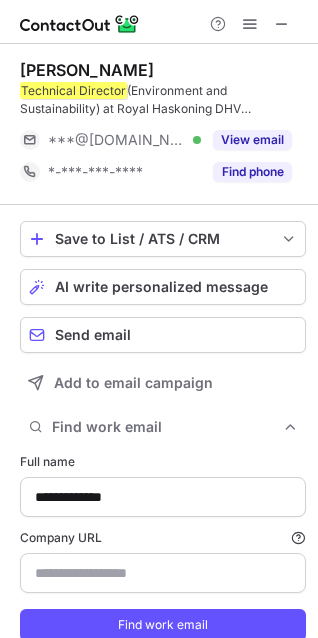 scroll, scrollTop: 10, scrollLeft: 10, axis: both 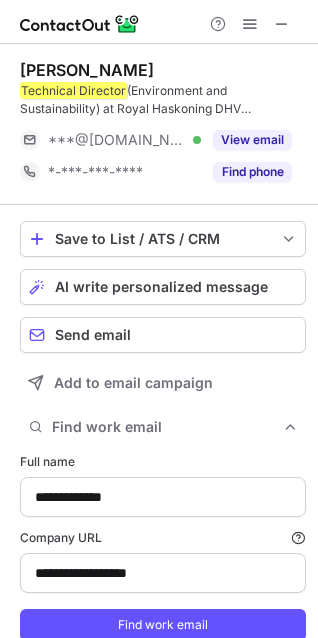 type on "**********" 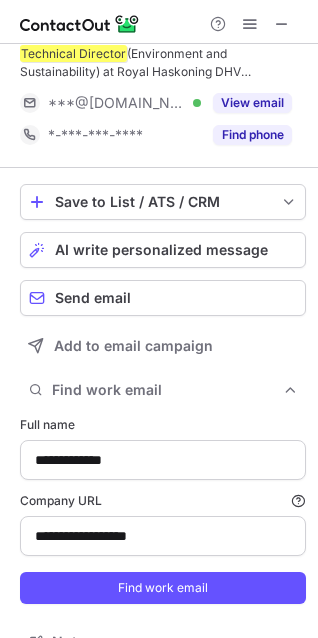 scroll, scrollTop: 71, scrollLeft: 0, axis: vertical 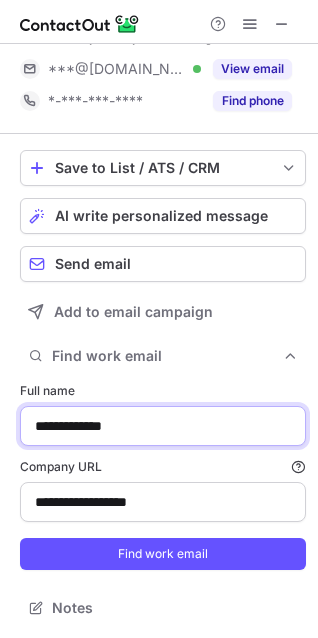 drag, startPoint x: 145, startPoint y: 419, endPoint x: -16, endPoint y: 414, distance: 161.07762 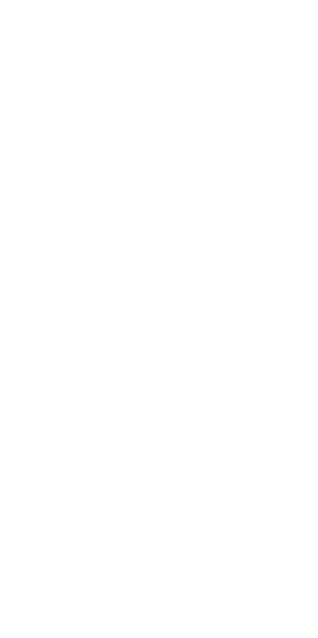 scroll, scrollTop: 0, scrollLeft: 0, axis: both 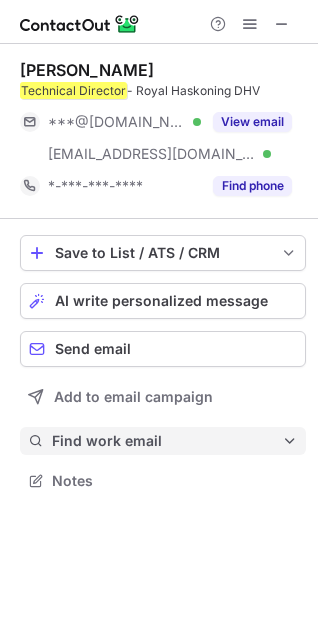 drag, startPoint x: 165, startPoint y: 438, endPoint x: 177, endPoint y: 452, distance: 18.439089 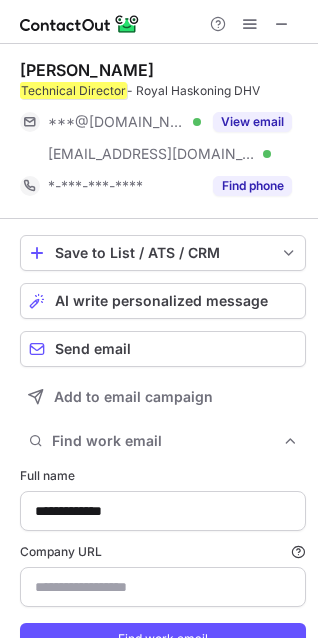 type on "**********" 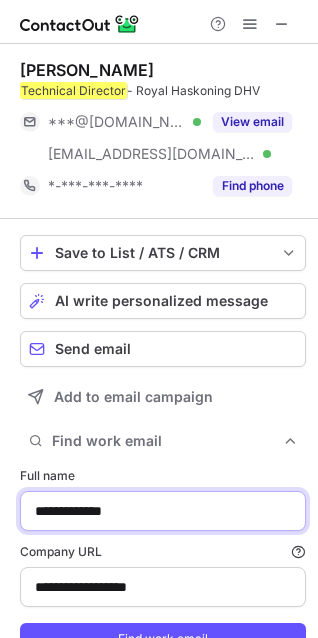 drag, startPoint x: 150, startPoint y: 509, endPoint x: -36, endPoint y: 518, distance: 186.21762 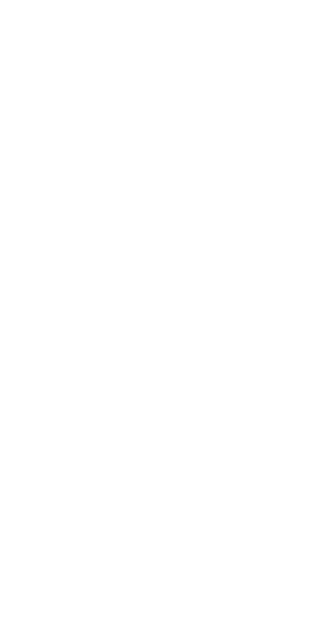 scroll, scrollTop: 0, scrollLeft: 0, axis: both 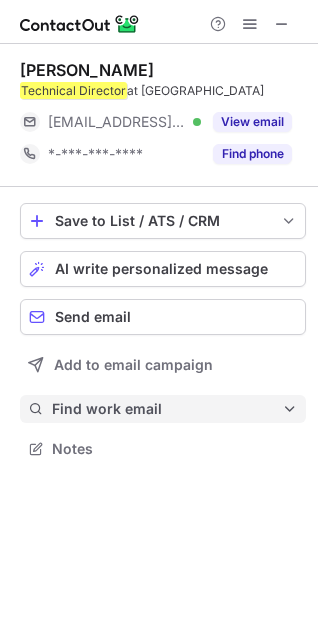 click on "Find work email" at bounding box center [167, 409] 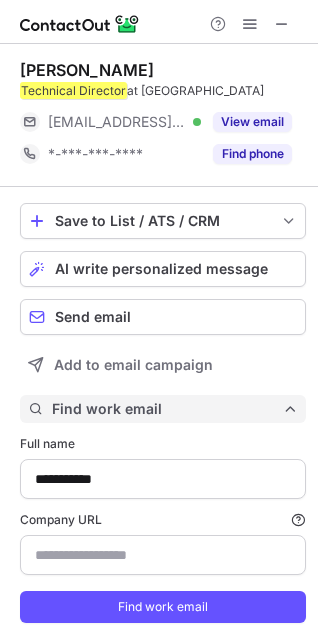 scroll, scrollTop: 10, scrollLeft: 10, axis: both 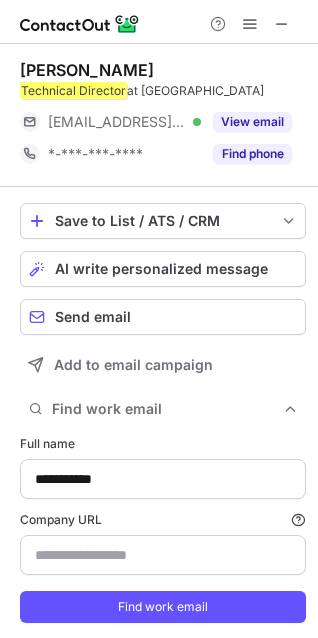 type on "**********" 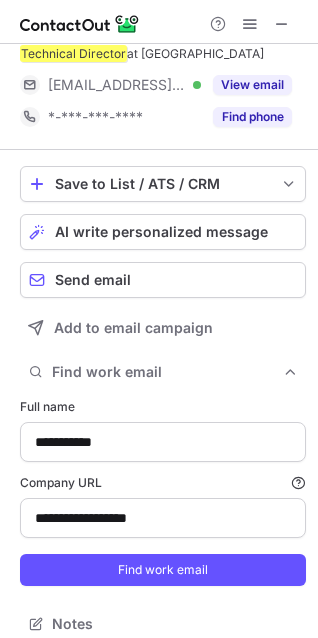 scroll, scrollTop: 53, scrollLeft: 0, axis: vertical 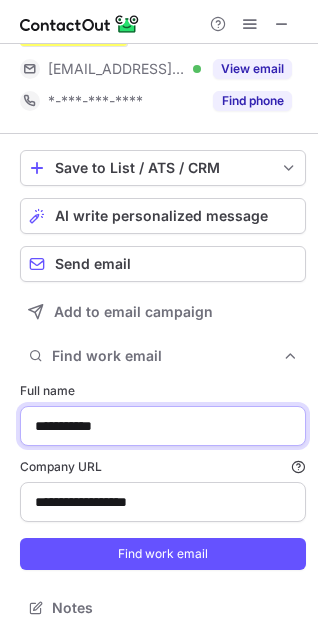 drag, startPoint x: 145, startPoint y: 426, endPoint x: 8, endPoint y: 421, distance: 137.09122 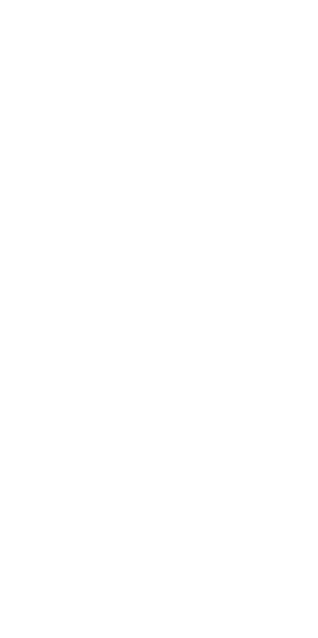 scroll, scrollTop: 0, scrollLeft: 0, axis: both 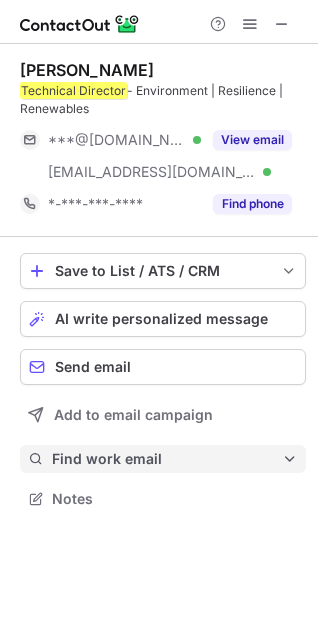click on "Find work email" at bounding box center [163, 459] 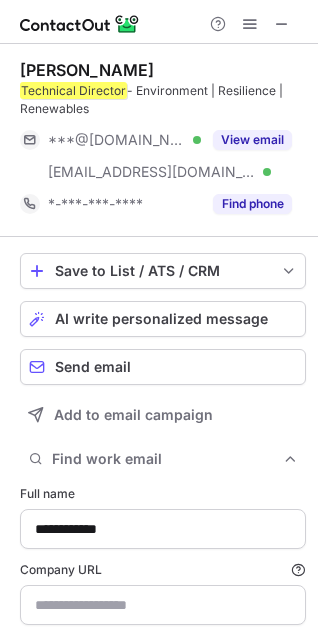 scroll, scrollTop: 10, scrollLeft: 10, axis: both 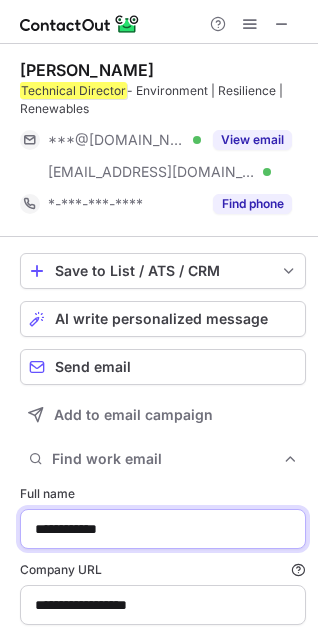 drag, startPoint x: 157, startPoint y: 527, endPoint x: -15, endPoint y: 537, distance: 172.29045 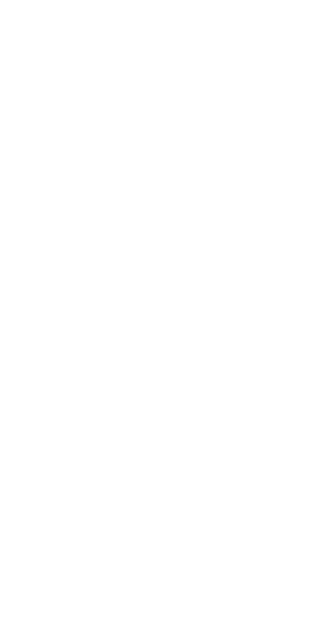 scroll, scrollTop: 0, scrollLeft: 0, axis: both 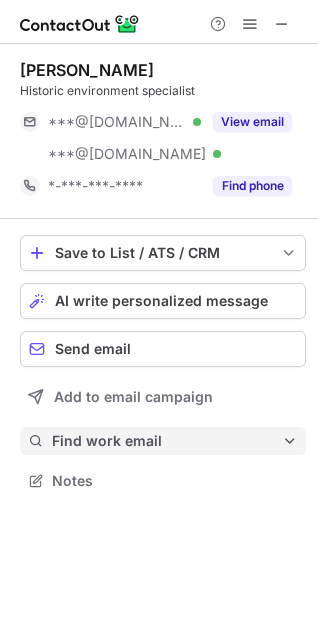 click on "Find work email" at bounding box center [163, 441] 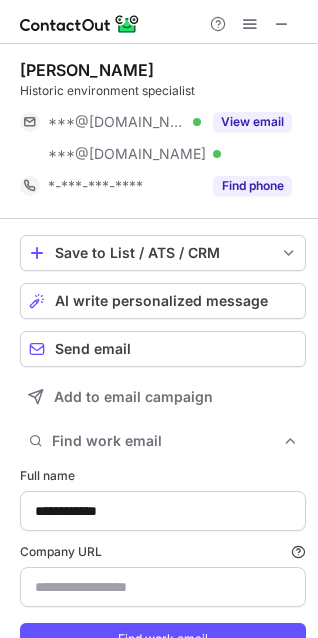 scroll, scrollTop: 10, scrollLeft: 10, axis: both 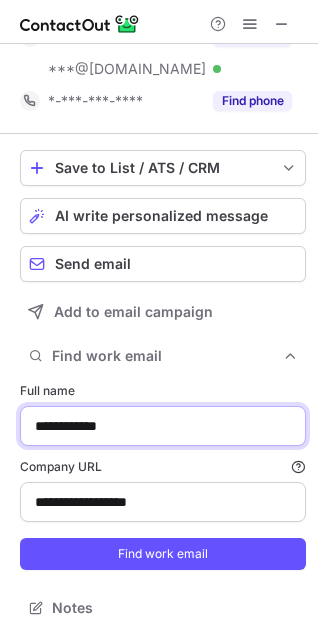 drag, startPoint x: 169, startPoint y: 427, endPoint x: -2, endPoint y: 419, distance: 171.18703 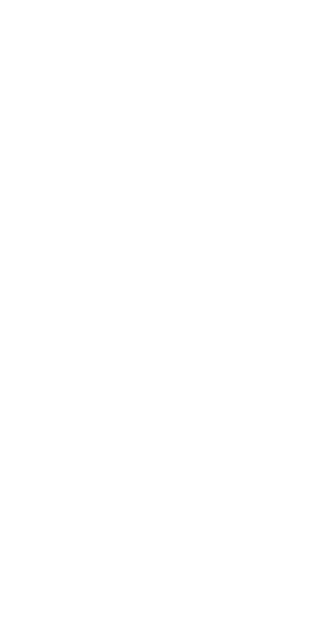 scroll, scrollTop: 0, scrollLeft: 0, axis: both 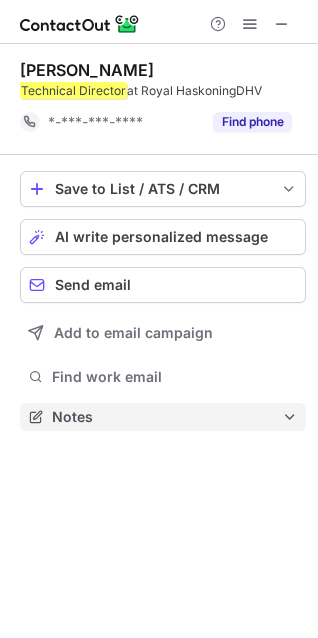 click on "Save to List / ATS / CRM List Select Lever Connect Greenhouse Connect Salesforce Connect Hubspot Connect Bullhorn Connect Zapier (100+ Applications) Connect Request a new integration AI write personalized message Send email Add to email campaign Find work email Notes" at bounding box center (163, 301) 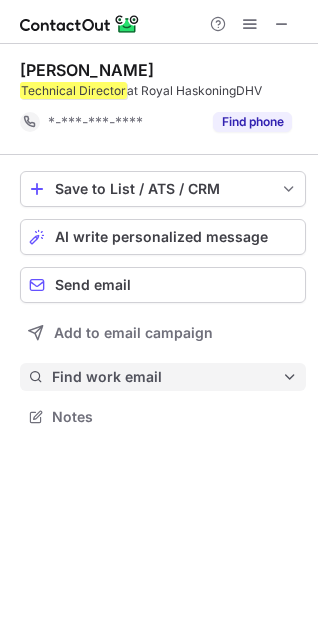 click on "Find work email" at bounding box center [167, 377] 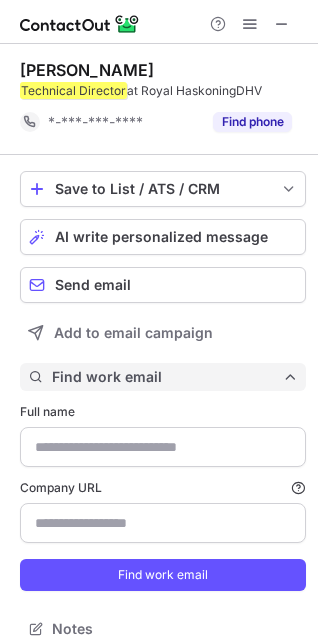 type on "**********" 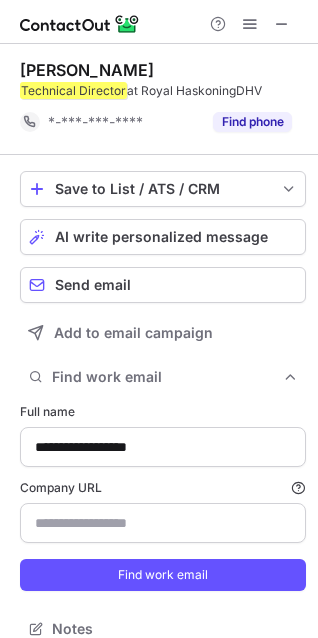 scroll, scrollTop: 10, scrollLeft: 10, axis: both 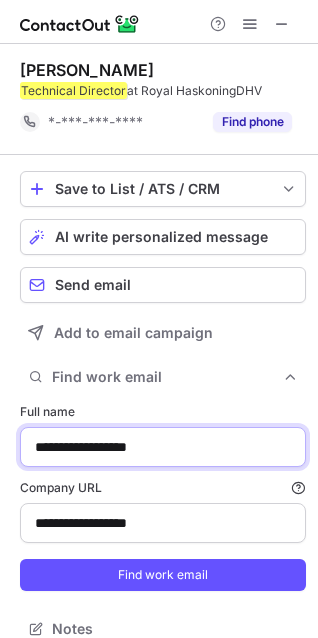 drag, startPoint x: 164, startPoint y: 447, endPoint x: 0, endPoint y: 447, distance: 164 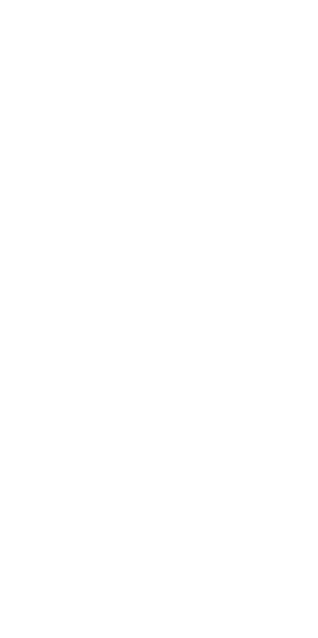 scroll, scrollTop: 0, scrollLeft: 0, axis: both 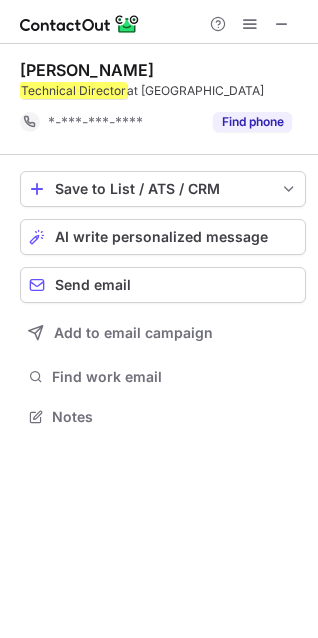 click on "Find work email" at bounding box center (175, 377) 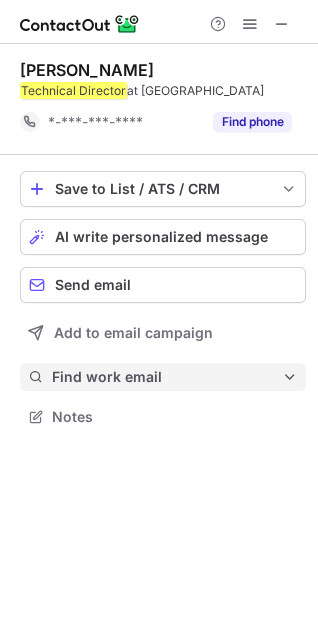 scroll, scrollTop: 10, scrollLeft: 10, axis: both 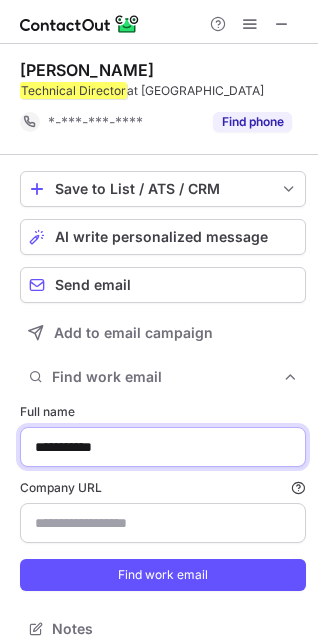 type on "**********" 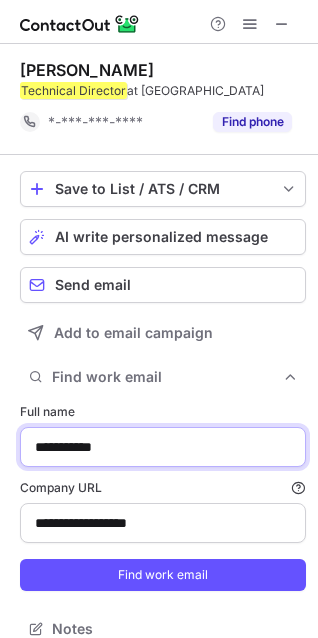 drag, startPoint x: 143, startPoint y: 461, endPoint x: -29, endPoint y: 447, distance: 172.56883 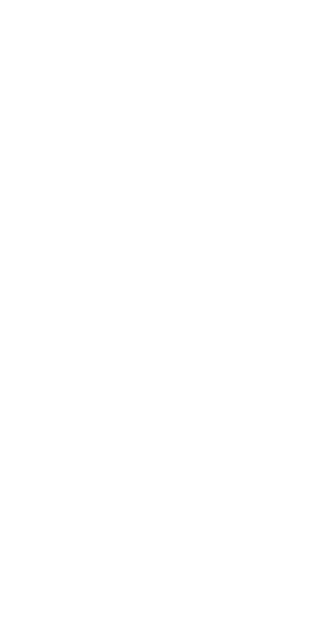scroll, scrollTop: 0, scrollLeft: 0, axis: both 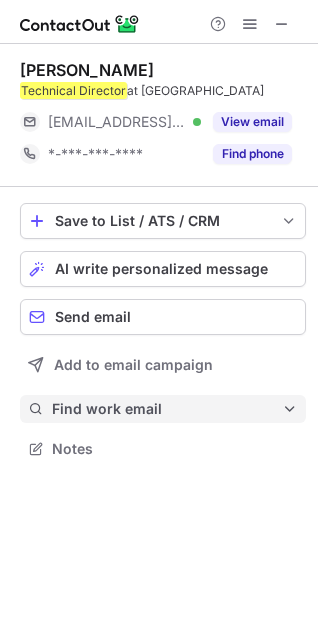 click on "Find work email" at bounding box center (163, 409) 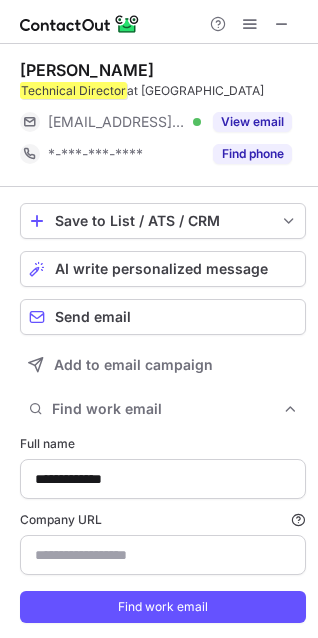 scroll, scrollTop: 10, scrollLeft: 10, axis: both 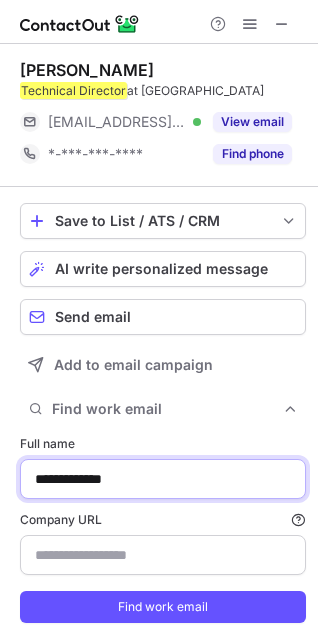 drag, startPoint x: 154, startPoint y: 490, endPoint x: 5, endPoint y: 478, distance: 149.48244 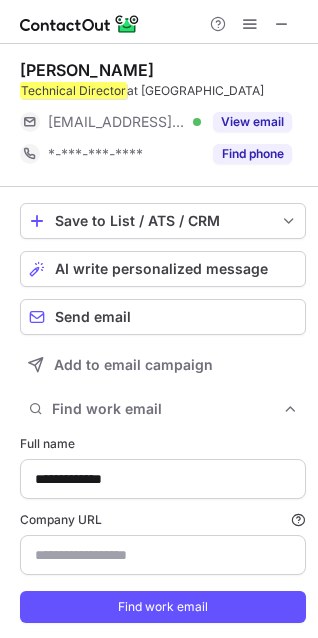 type on "**********" 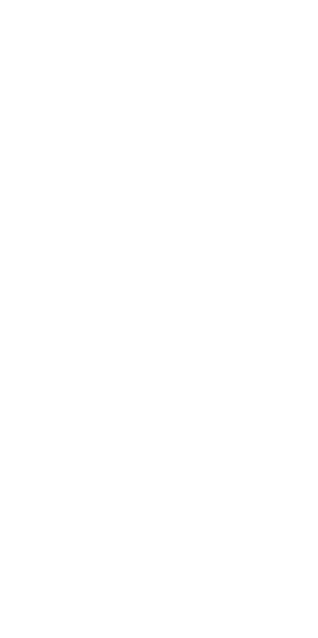 scroll, scrollTop: 0, scrollLeft: 0, axis: both 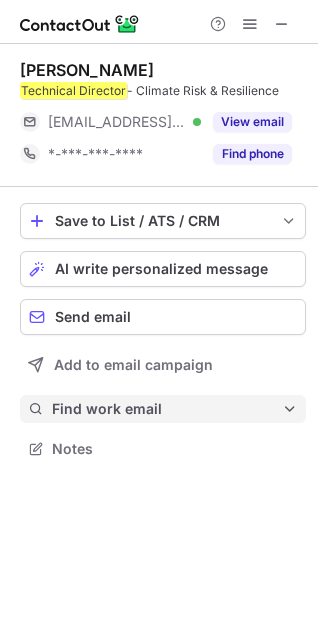 click on "Find work email" at bounding box center [167, 409] 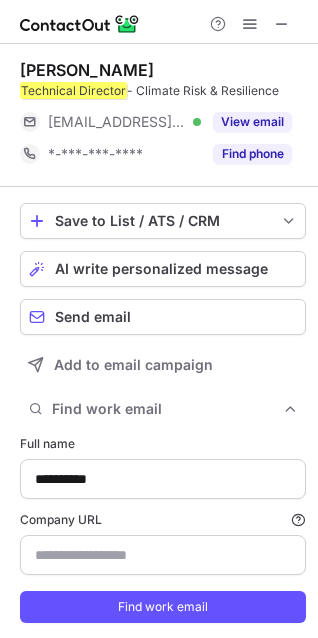 type on "**********" 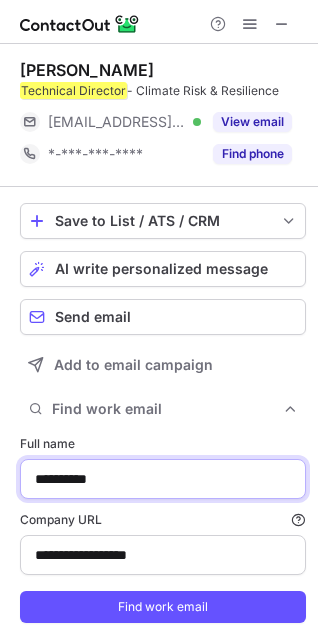drag, startPoint x: 147, startPoint y: 478, endPoint x: -12, endPoint y: 478, distance: 159 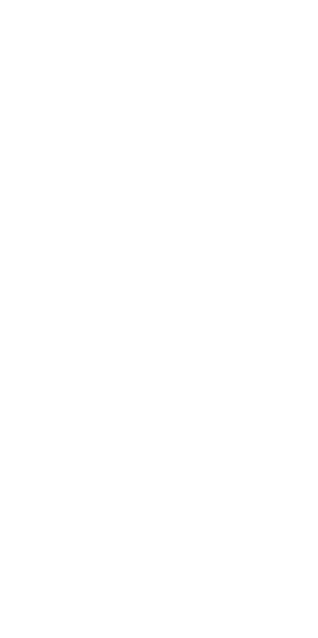 scroll, scrollTop: 0, scrollLeft: 0, axis: both 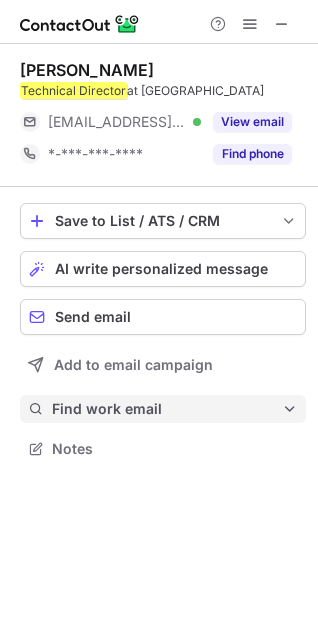 click on "Find work email" at bounding box center [167, 409] 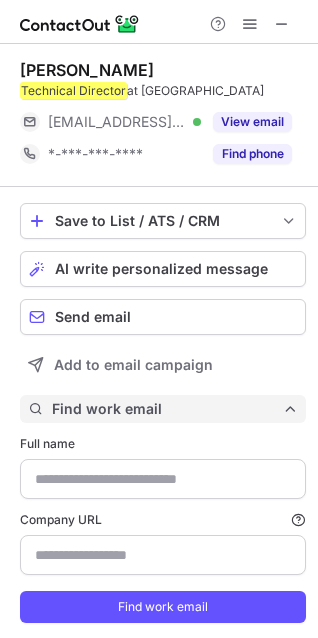 type on "**********" 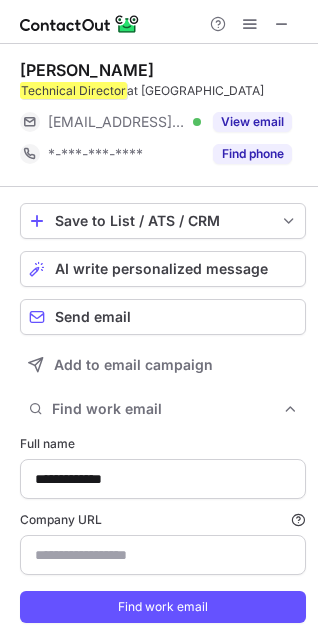 scroll, scrollTop: 10, scrollLeft: 10, axis: both 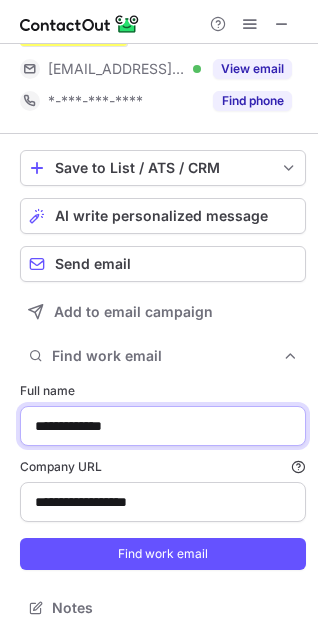 drag, startPoint x: 158, startPoint y: 420, endPoint x: -17, endPoint y: 403, distance: 175.82378 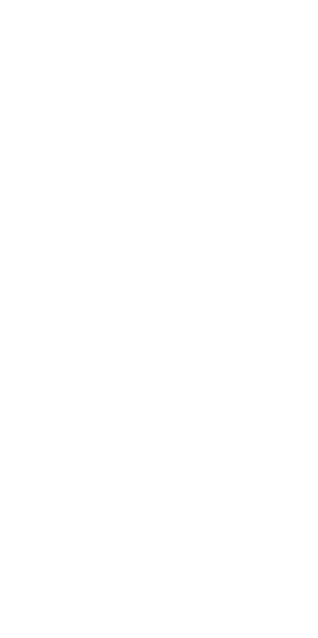 scroll, scrollTop: 0, scrollLeft: 0, axis: both 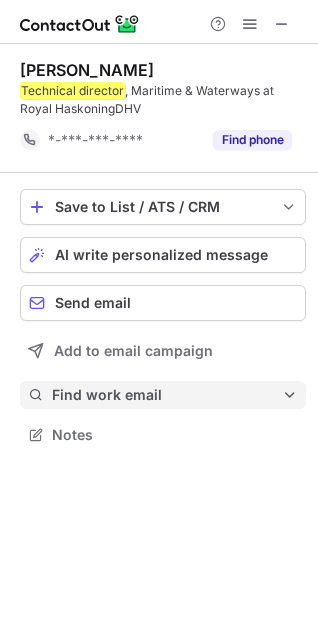 click on "Find work email" at bounding box center (167, 395) 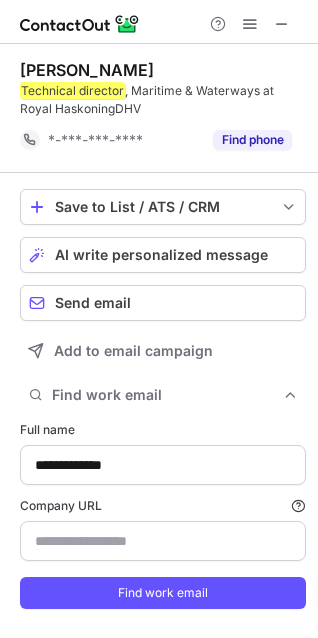 scroll, scrollTop: 10, scrollLeft: 10, axis: both 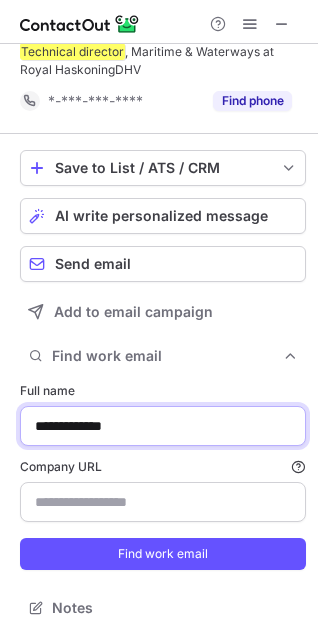 drag, startPoint x: 183, startPoint y: 425, endPoint x: -81, endPoint y: 417, distance: 264.1212 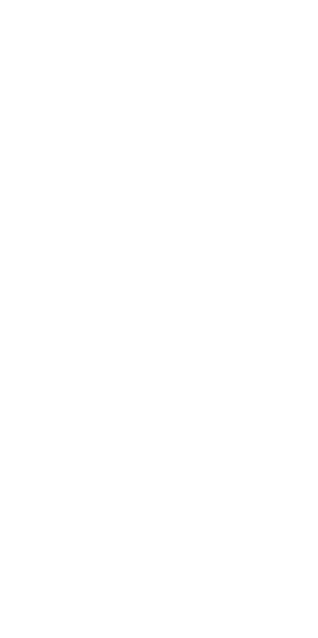 scroll, scrollTop: 0, scrollLeft: 0, axis: both 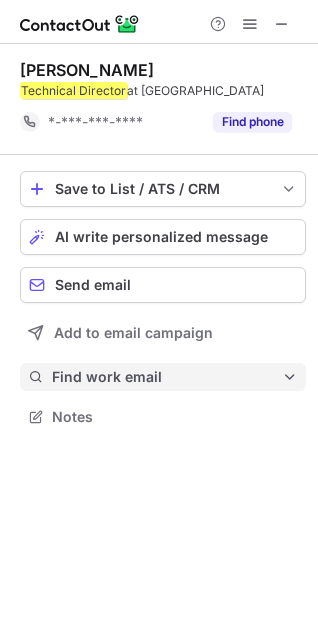 click on "Notes" at bounding box center [175, 417] 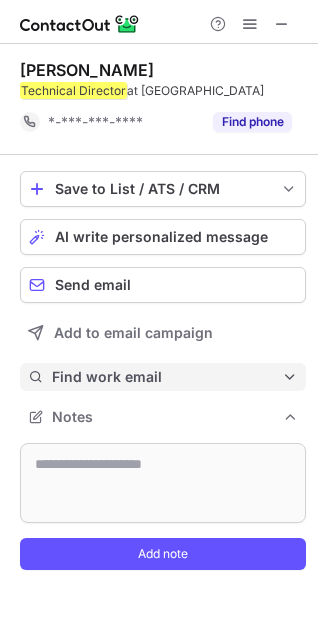 click on "Find work email" at bounding box center (167, 377) 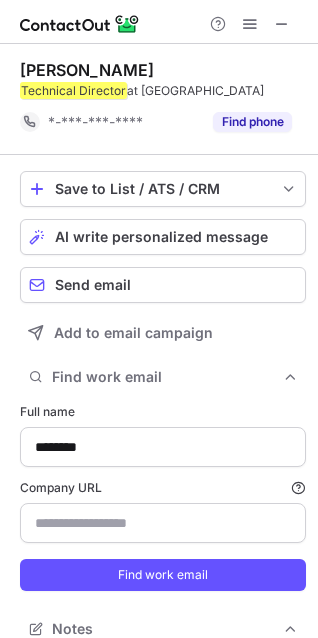 scroll, scrollTop: 10, scrollLeft: 10, axis: both 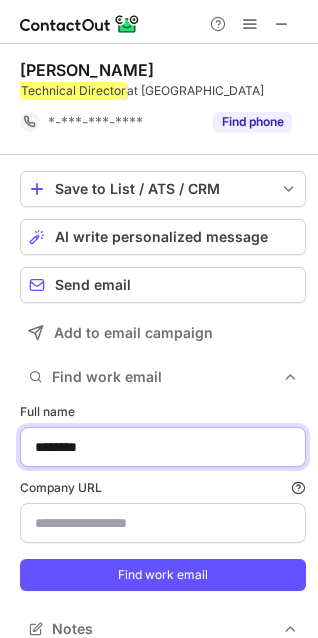 drag, startPoint x: 126, startPoint y: 437, endPoint x: -17, endPoint y: 441, distance: 143.05594 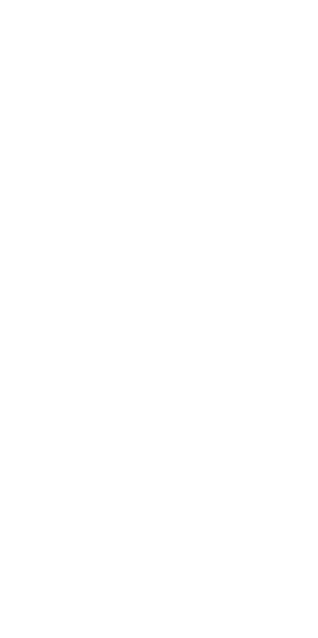 scroll, scrollTop: 0, scrollLeft: 0, axis: both 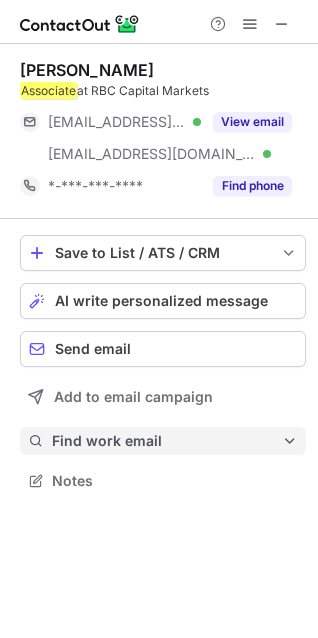click on "Find work email" at bounding box center [167, 441] 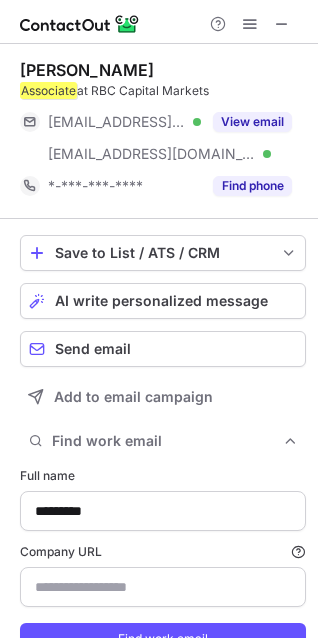type on "*********" 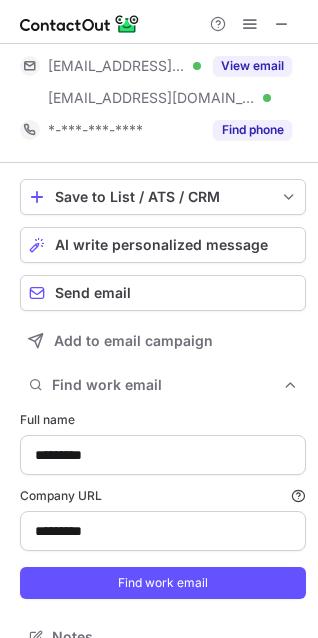 scroll, scrollTop: 85, scrollLeft: 0, axis: vertical 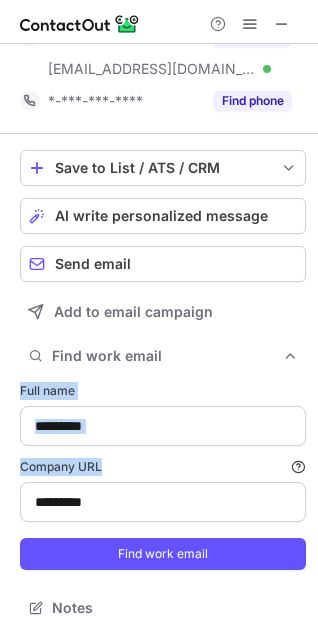 drag, startPoint x: 148, startPoint y: 446, endPoint x: 34, endPoint y: 431, distance: 114.982605 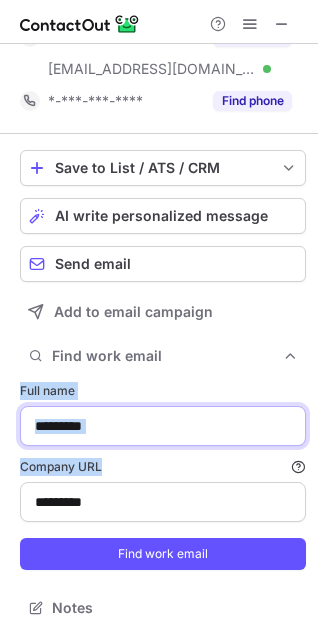 click on "*********" at bounding box center [163, 426] 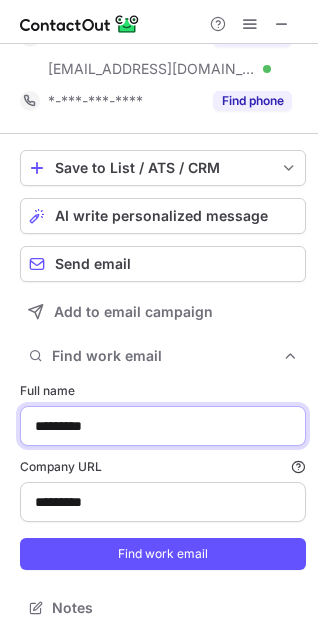 drag, startPoint x: 135, startPoint y: 421, endPoint x: 0, endPoint y: 419, distance: 135.01482 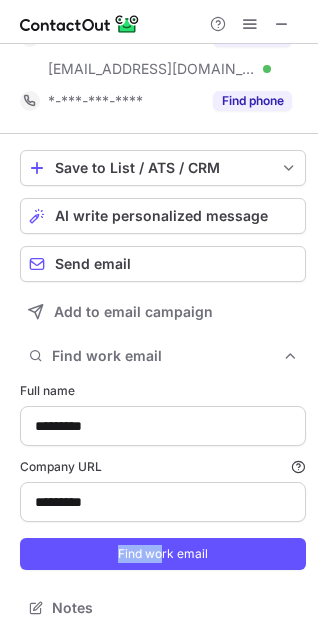 click on "Max Mower Associate  at RBC Capital Markets ***@mac.com Verified ***@rbccm.com Verified View email *-***-***-**** Find phone Save to List / ATS / CRM List Select Lever Connect Greenhouse Connect Salesforce Connect Hubspot Connect Bullhorn Connect Zapier (100+ Applications) Connect Request a new integration AI write personalized message Send email Add to email campaign Find work email Full name ********* Company URL Finding work email will consume 1 credit if a match is found. ********* Find work email Notes" at bounding box center [159, 298] 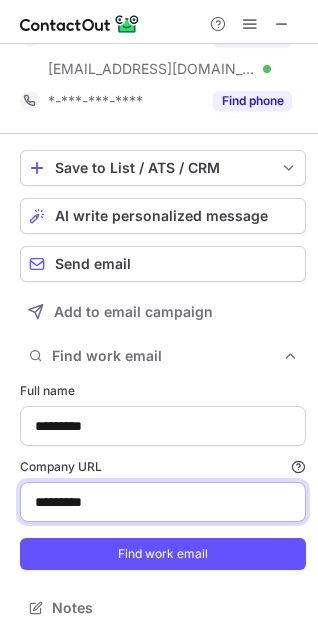 click on "*********" at bounding box center (163, 502) 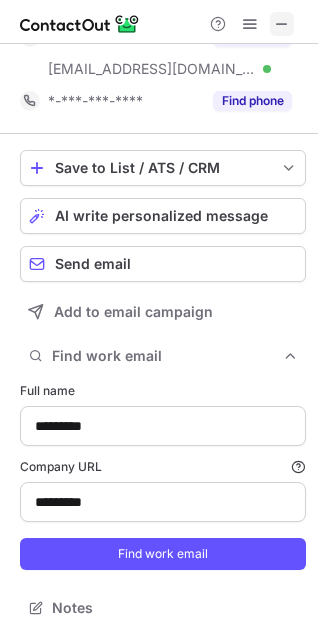 click at bounding box center [282, 24] 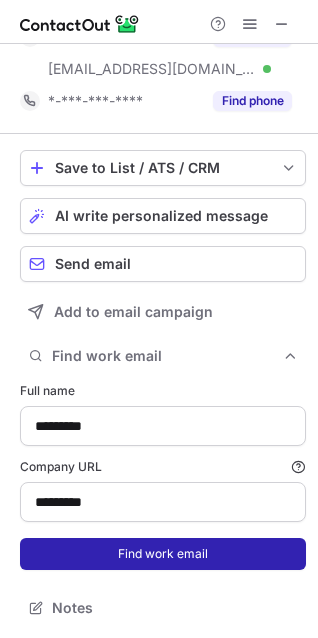 click on "Find work email" at bounding box center (163, 554) 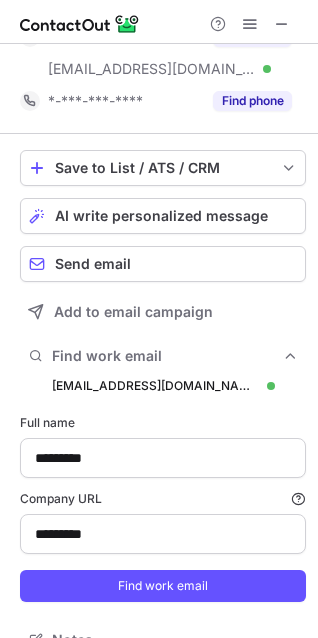 scroll, scrollTop: 10, scrollLeft: 10, axis: both 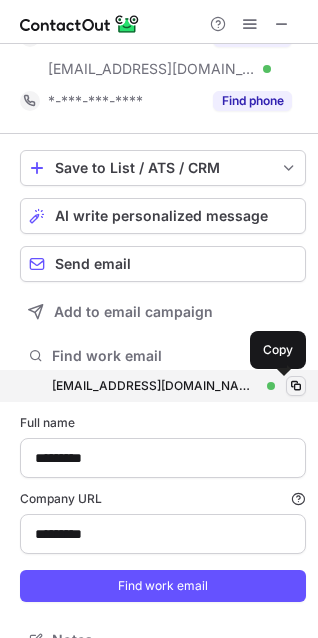click at bounding box center [296, 386] 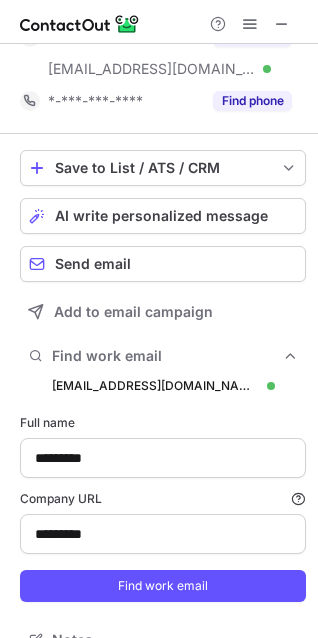 type 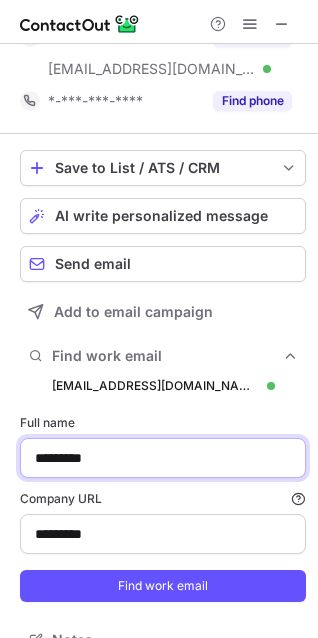 drag, startPoint x: 108, startPoint y: 454, endPoint x: -29, endPoint y: 464, distance: 137.36447 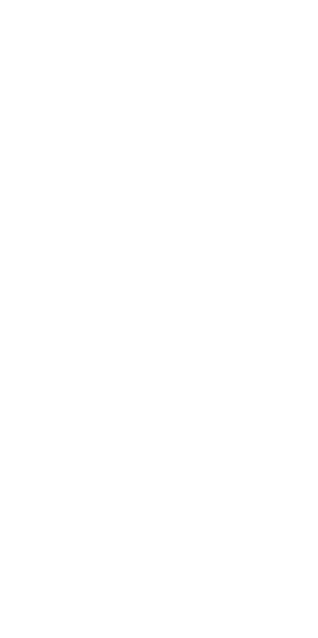 scroll, scrollTop: 0, scrollLeft: 0, axis: both 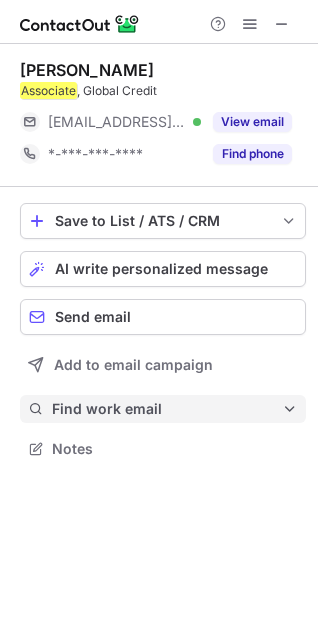 click on "Find work email" at bounding box center [167, 409] 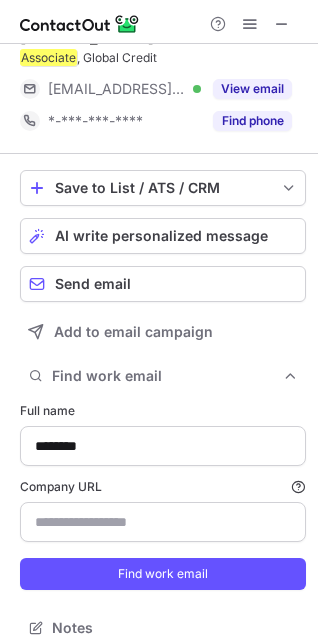 type on "*********" 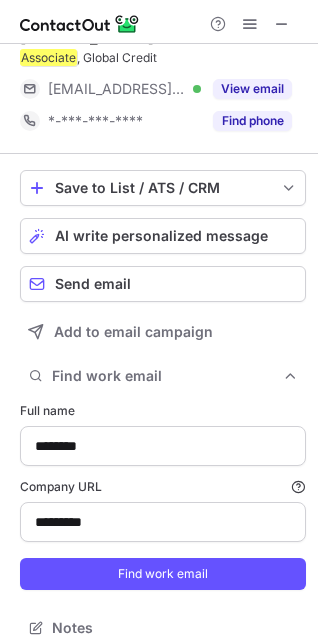 scroll, scrollTop: 53, scrollLeft: 0, axis: vertical 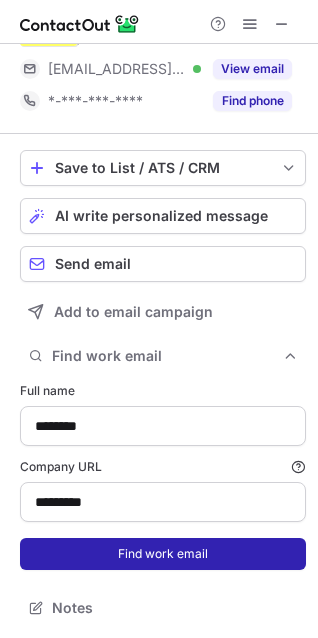 click on "Find work email" at bounding box center [163, 554] 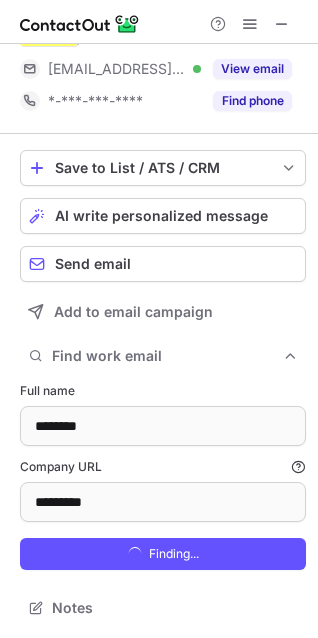 scroll, scrollTop: 10, scrollLeft: 10, axis: both 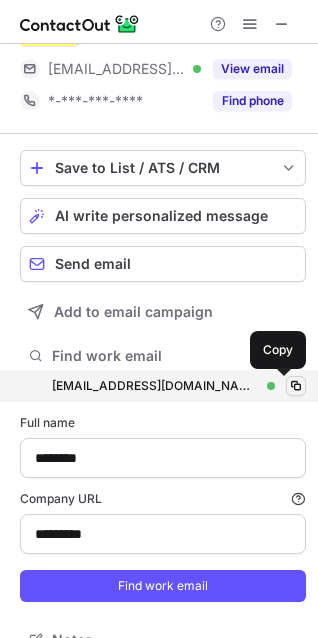 click at bounding box center [296, 386] 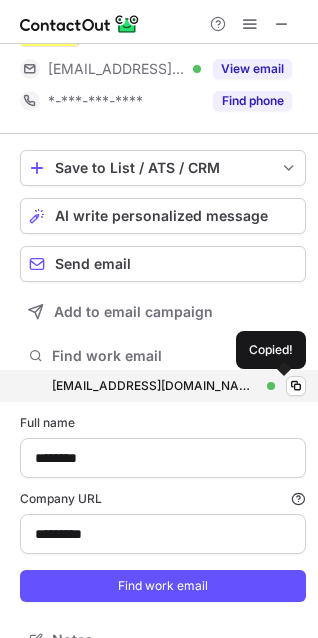 type 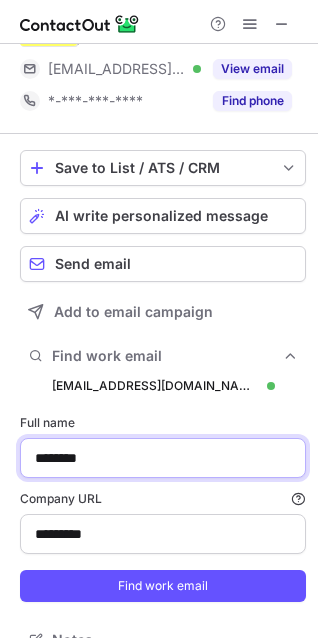 drag, startPoint x: 114, startPoint y: 457, endPoint x: -17, endPoint y: 478, distance: 132.67253 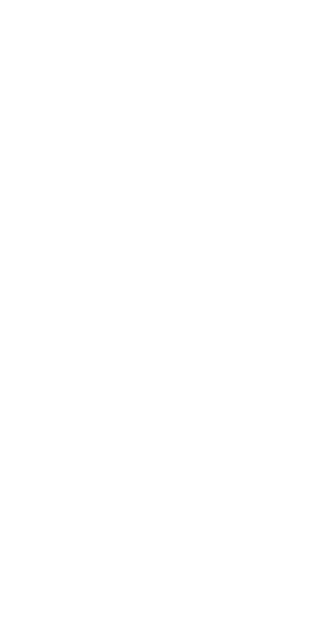 scroll, scrollTop: 0, scrollLeft: 0, axis: both 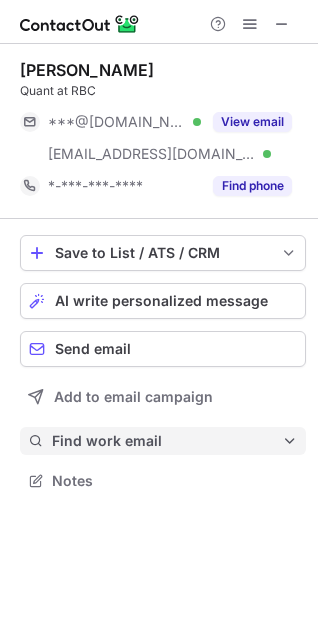 click on "Find work email" at bounding box center (167, 441) 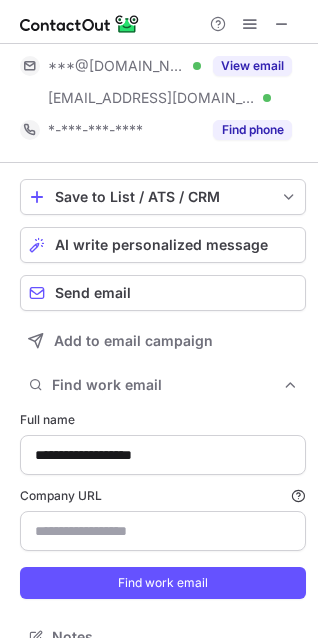 scroll, scrollTop: 85, scrollLeft: 0, axis: vertical 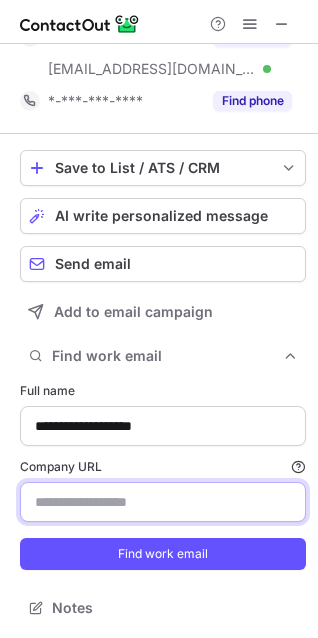 click on "Company URL Finding work email will consume 1 credit if a match is found." at bounding box center (163, 502) 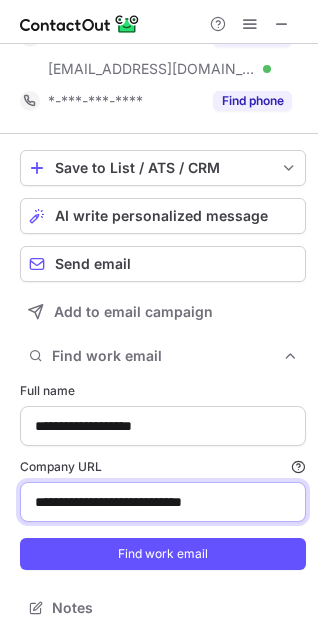 drag, startPoint x: 183, startPoint y: 510, endPoint x: 2, endPoint y: 510, distance: 181 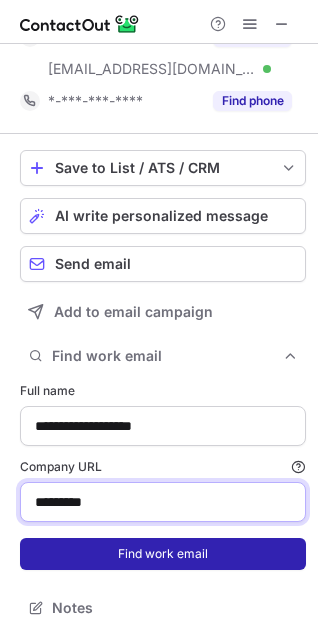 type on "*********" 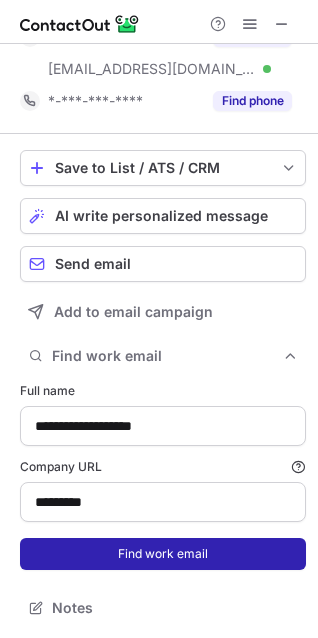 click on "Find work email" at bounding box center (163, 554) 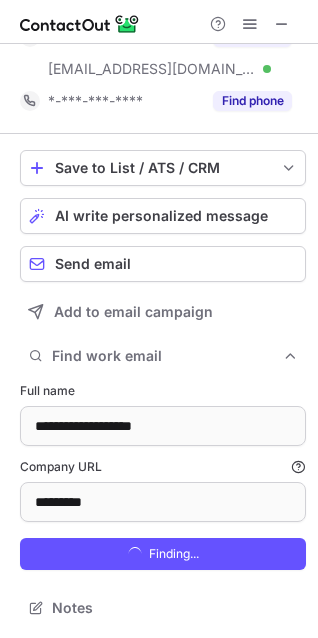 scroll, scrollTop: 10, scrollLeft: 10, axis: both 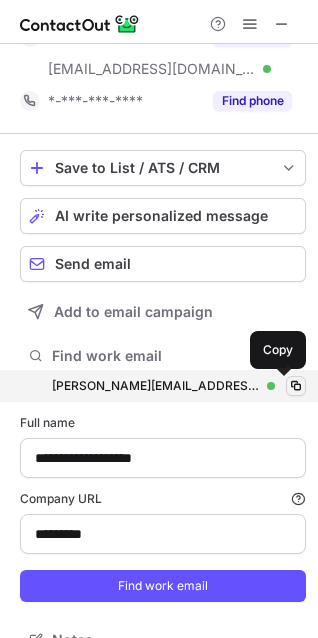 click at bounding box center (296, 386) 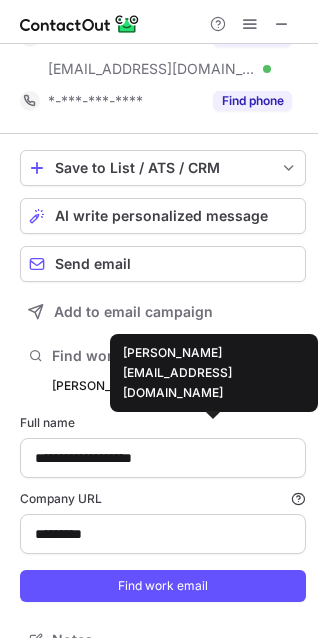 type 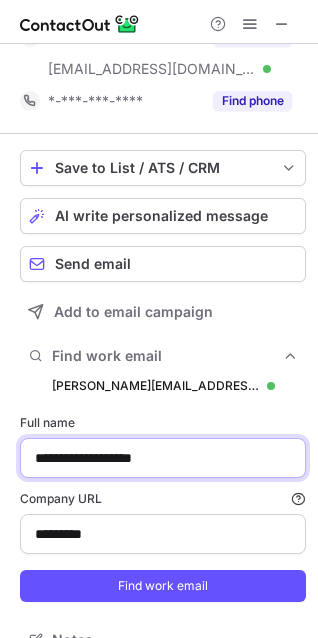 drag, startPoint x: 215, startPoint y: 452, endPoint x: -4, endPoint y: 452, distance: 219 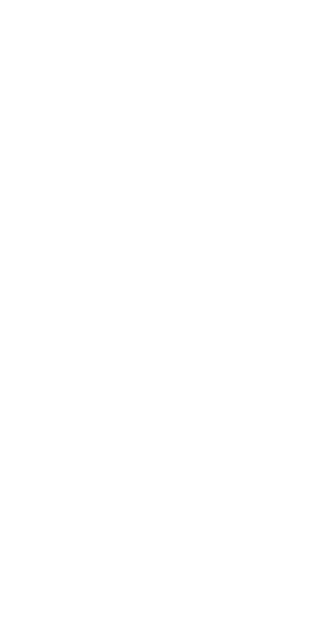 scroll, scrollTop: 0, scrollLeft: 0, axis: both 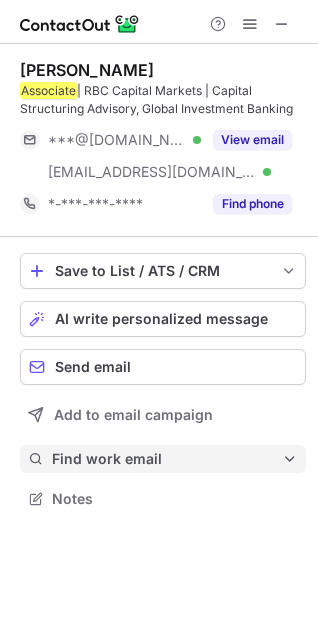 click on "Find work email" at bounding box center [167, 459] 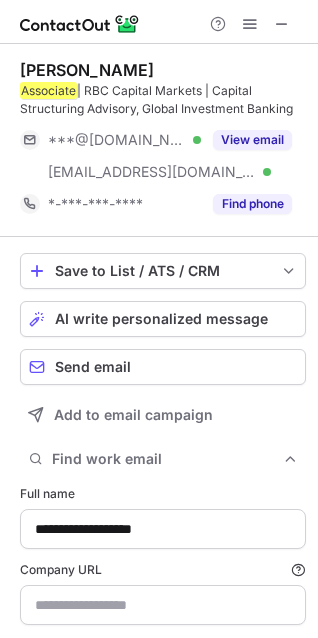 type on "*********" 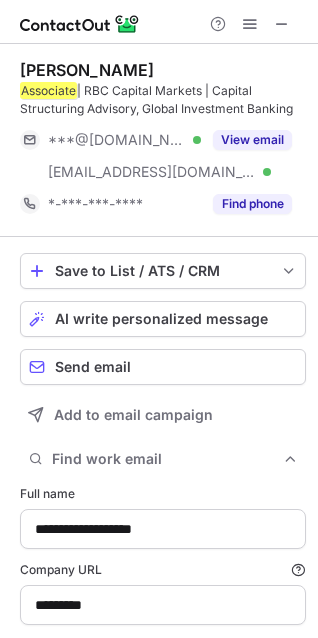 scroll, scrollTop: 103, scrollLeft: 0, axis: vertical 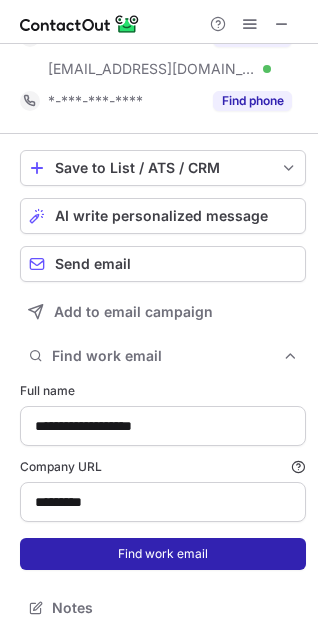 click on "Find work email" at bounding box center [163, 554] 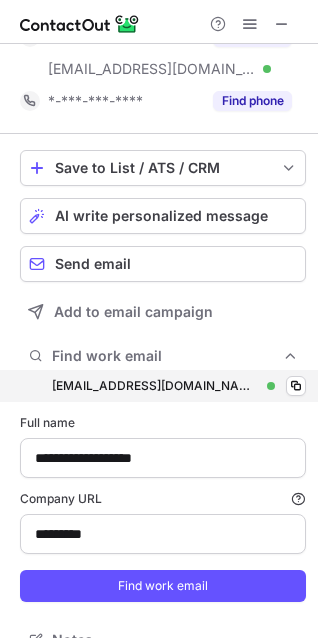 scroll, scrollTop: 10, scrollLeft: 10, axis: both 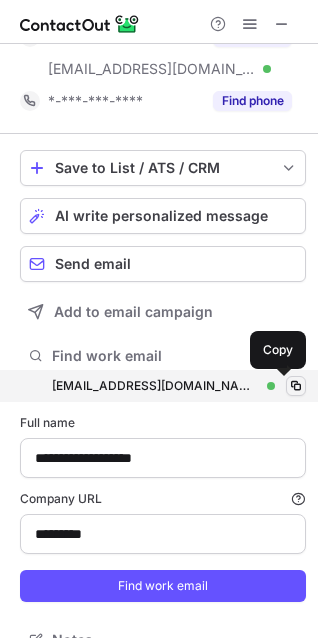 click at bounding box center (296, 386) 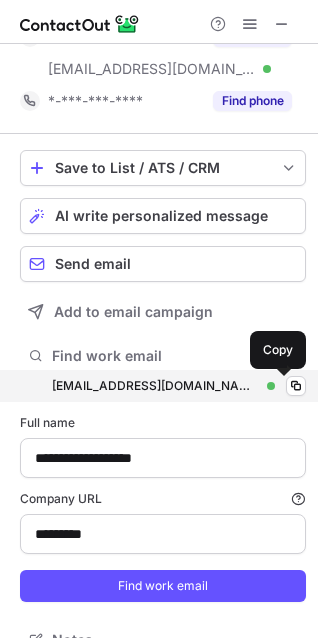 type 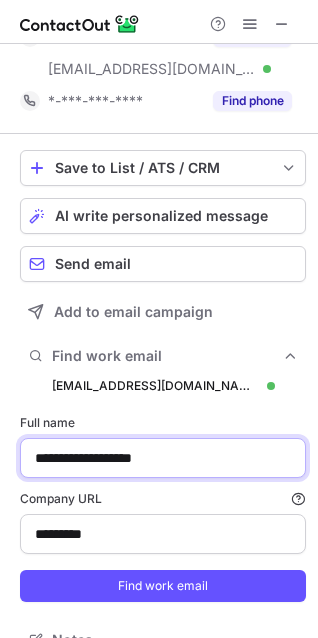 drag, startPoint x: 228, startPoint y: 462, endPoint x: 33, endPoint y: 460, distance: 195.01025 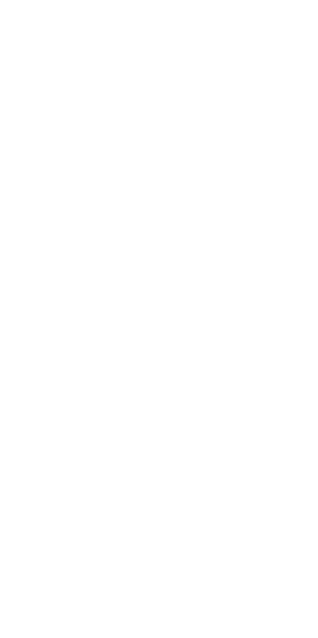 scroll, scrollTop: 0, scrollLeft: 0, axis: both 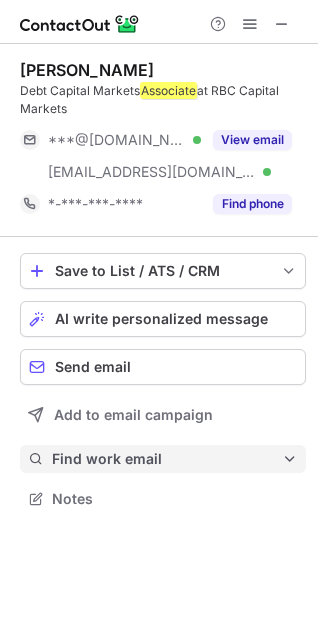 click on "Find work email" at bounding box center [167, 459] 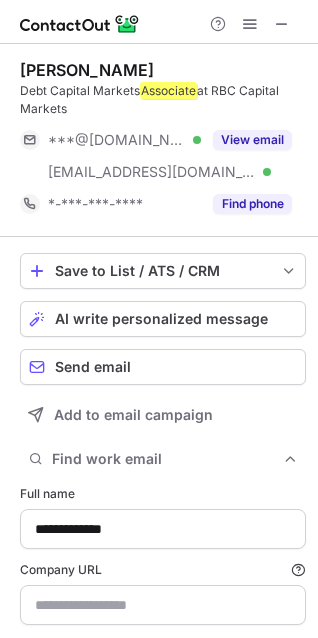 type on "*********" 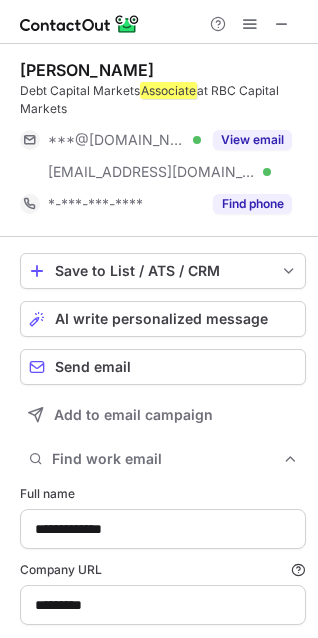 scroll, scrollTop: 103, scrollLeft: 0, axis: vertical 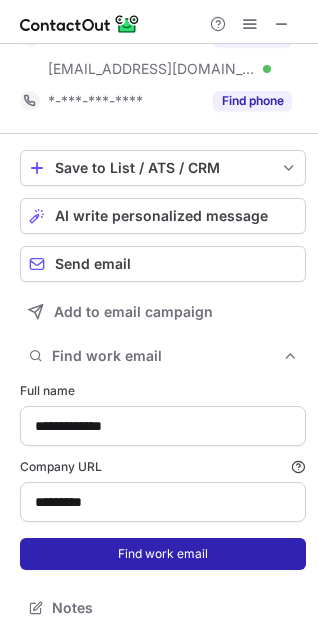click on "Find work email" at bounding box center [163, 554] 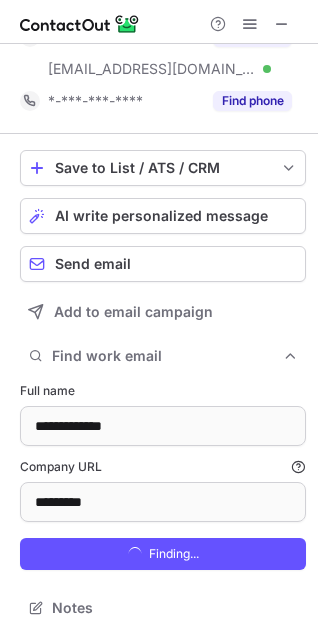 scroll, scrollTop: 10, scrollLeft: 10, axis: both 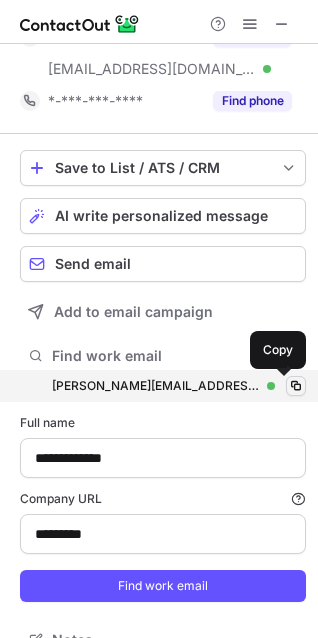 click at bounding box center (296, 386) 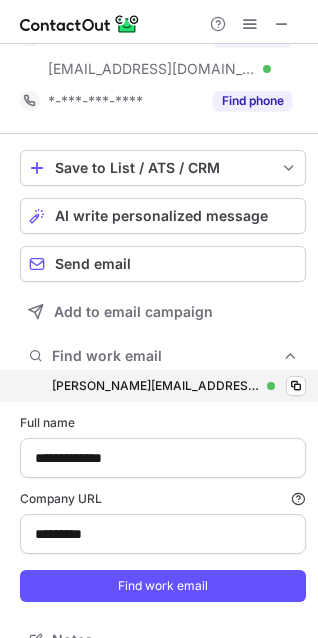 type 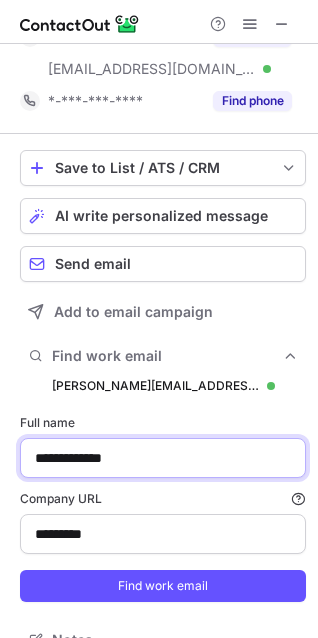 drag, startPoint x: 169, startPoint y: 465, endPoint x: 25, endPoint y: 465, distance: 144 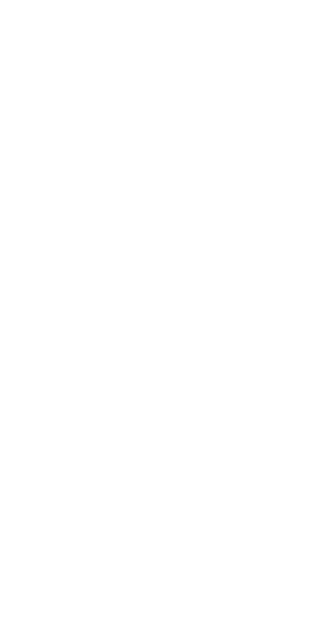 scroll, scrollTop: 0, scrollLeft: 0, axis: both 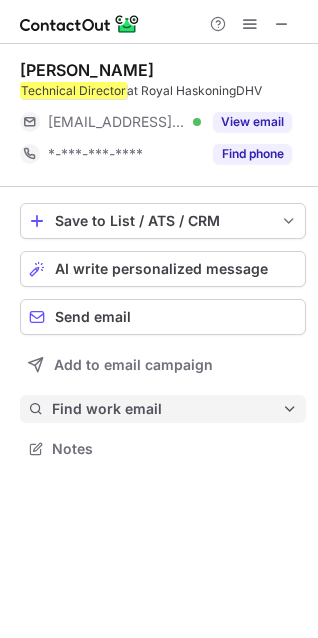 click on "Find work email" at bounding box center (167, 409) 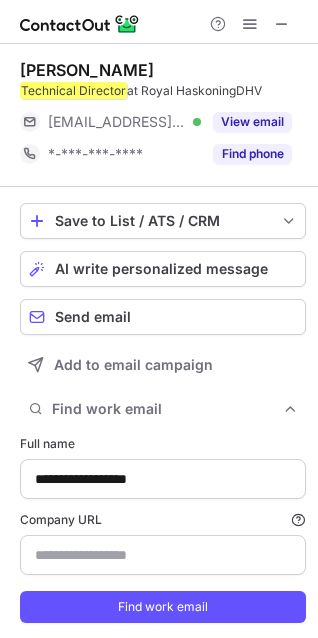 scroll, scrollTop: 10, scrollLeft: 10, axis: both 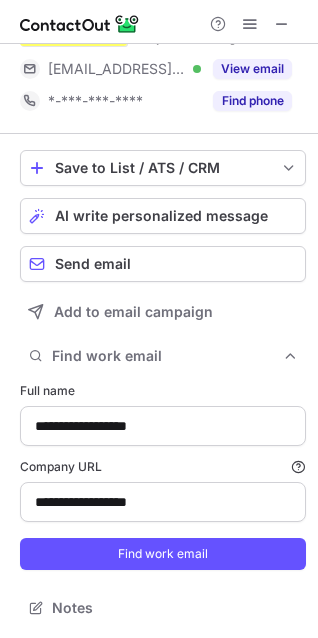 click on "**********" at bounding box center (163, 476) 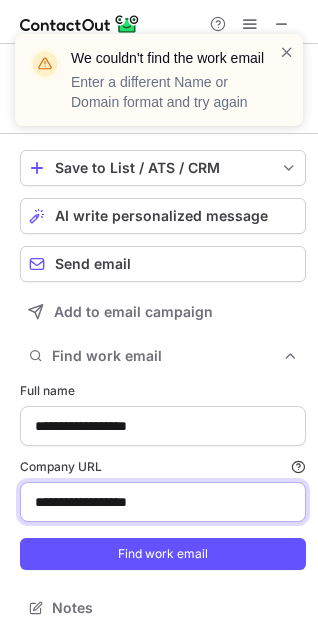 drag, startPoint x: 186, startPoint y: 508, endPoint x: -6, endPoint y: 512, distance: 192.04166 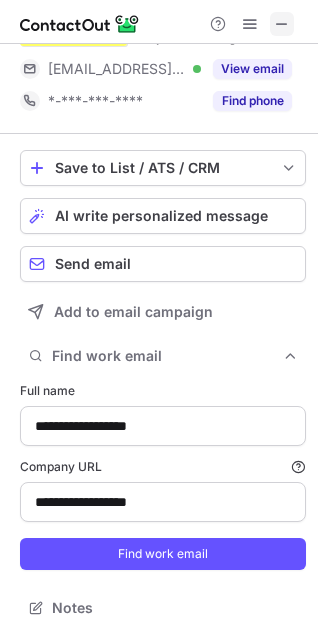 click at bounding box center [282, 24] 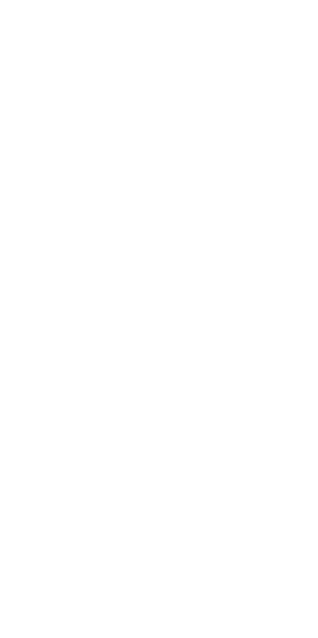 scroll, scrollTop: 0, scrollLeft: 0, axis: both 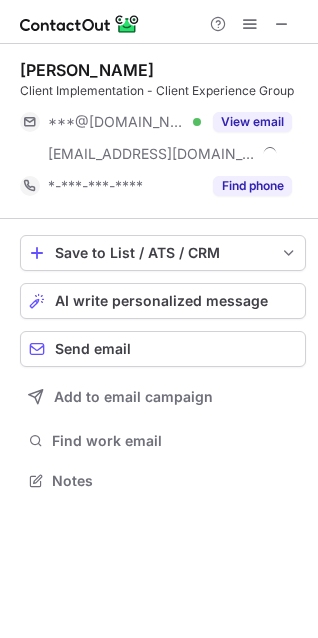 click on "Find work email" at bounding box center [175, 441] 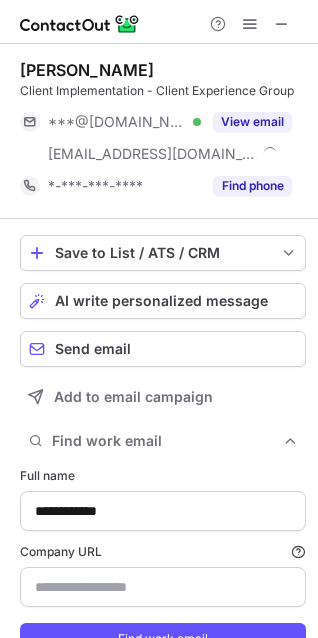 scroll, scrollTop: 10, scrollLeft: 10, axis: both 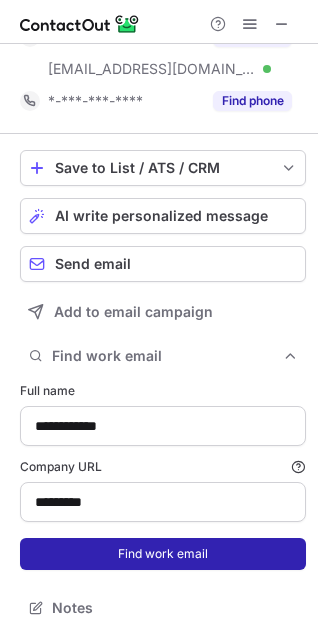 click on "Find work email" at bounding box center [163, 554] 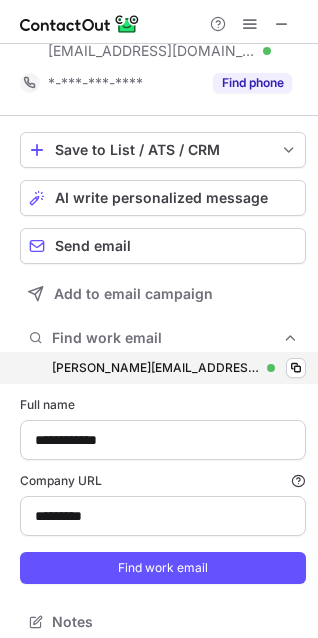 scroll, scrollTop: 10, scrollLeft: 10, axis: both 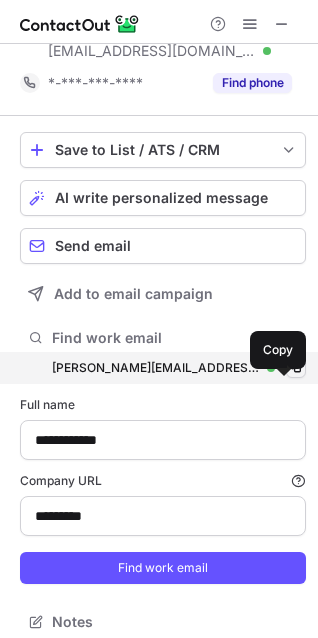 click at bounding box center [296, 368] 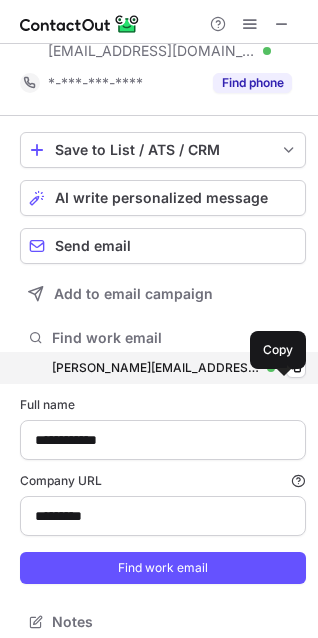 type 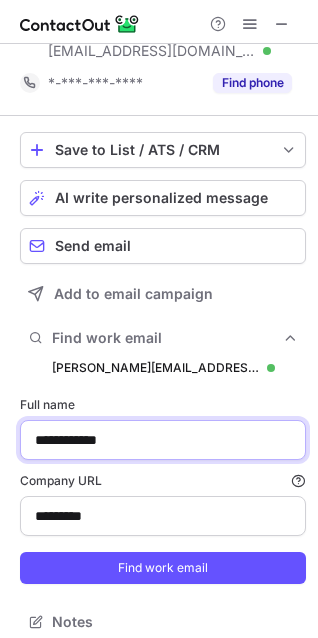 drag, startPoint x: 146, startPoint y: 449, endPoint x: -35, endPoint y: 455, distance: 181.09943 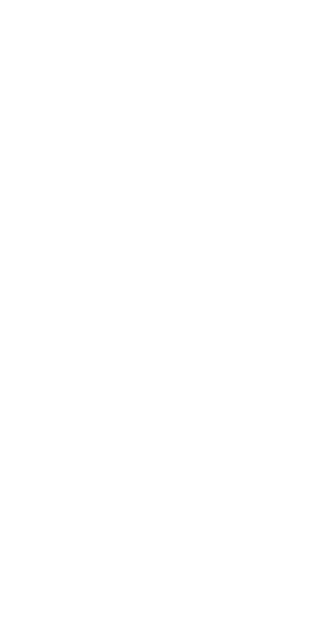 scroll, scrollTop: 0, scrollLeft: 0, axis: both 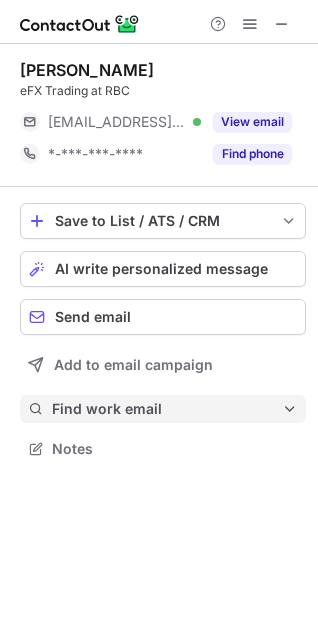 click on "Find work email" at bounding box center [167, 409] 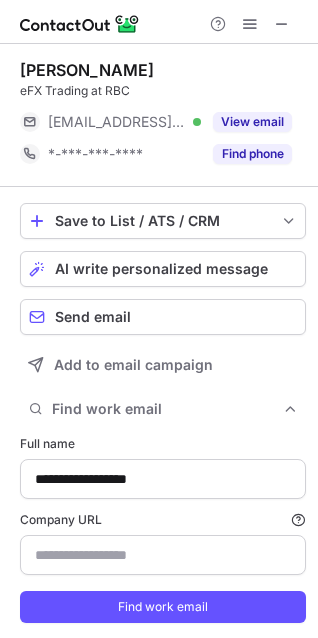scroll, scrollTop: 10, scrollLeft: 10, axis: both 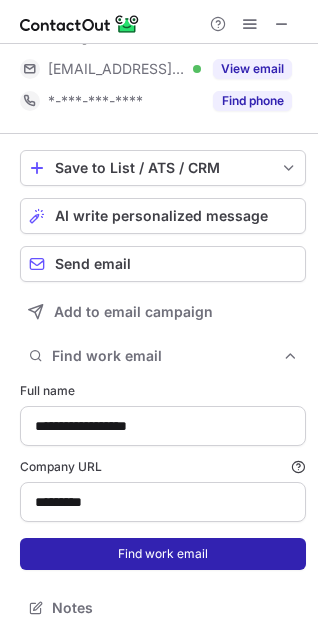 click on "Find work email" at bounding box center (163, 554) 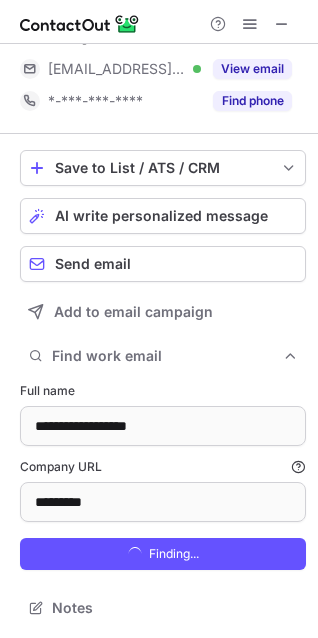 scroll, scrollTop: 10, scrollLeft: 10, axis: both 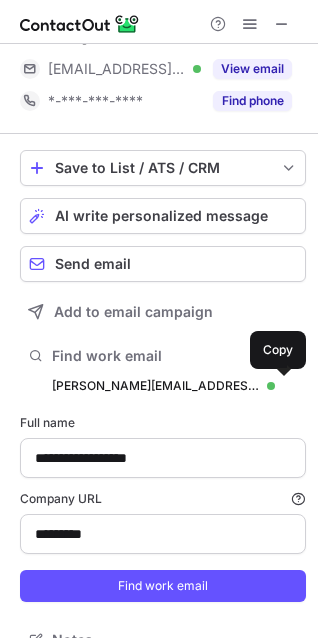 click at bounding box center [296, 386] 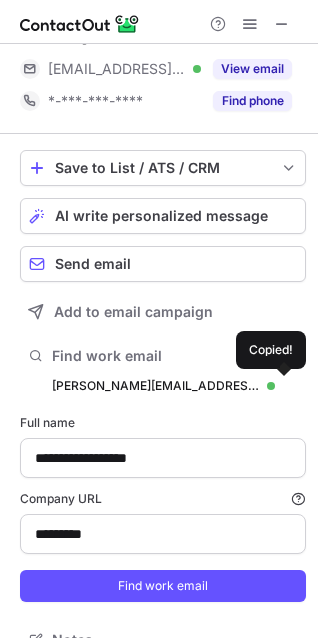 type 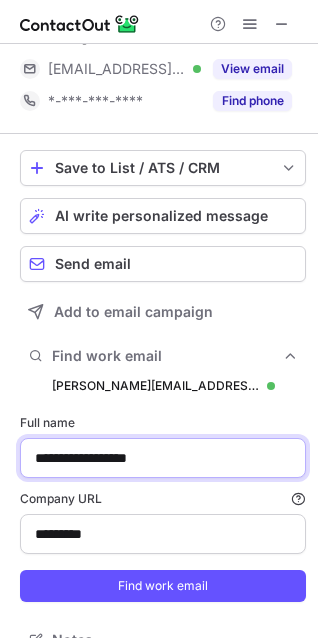 drag, startPoint x: 187, startPoint y: 466, endPoint x: 9, endPoint y: 462, distance: 178.04494 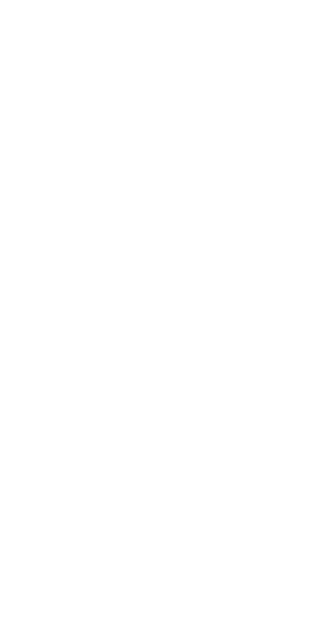 scroll, scrollTop: 0, scrollLeft: 0, axis: both 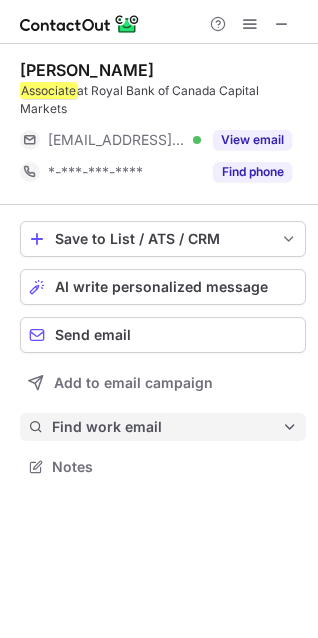 click on "Find work email" at bounding box center [167, 427] 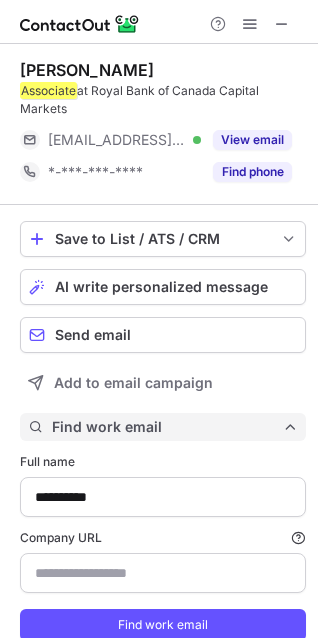 scroll, scrollTop: 10, scrollLeft: 10, axis: both 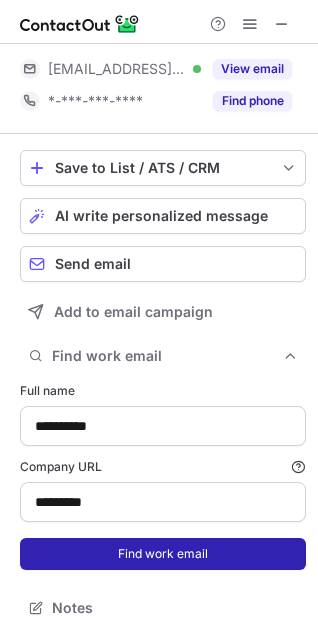 click on "Find work email" at bounding box center (163, 554) 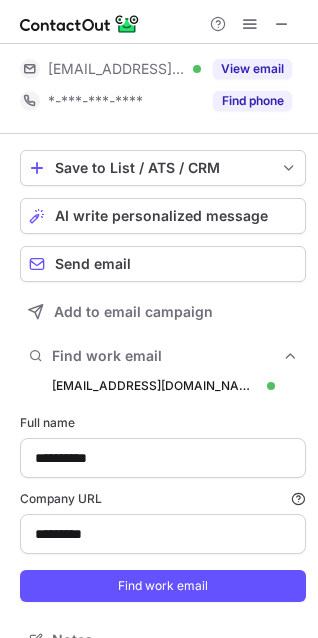 scroll, scrollTop: 10, scrollLeft: 10, axis: both 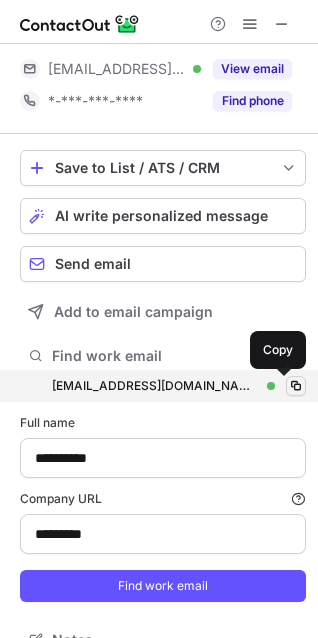 click at bounding box center [296, 386] 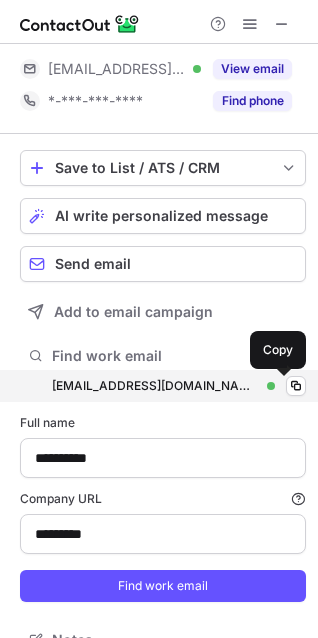 type 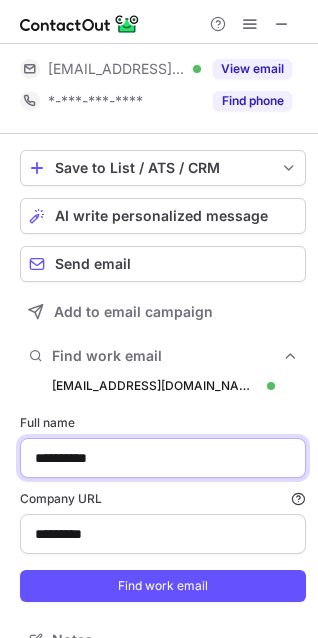 click on "**********" at bounding box center (159, 319) 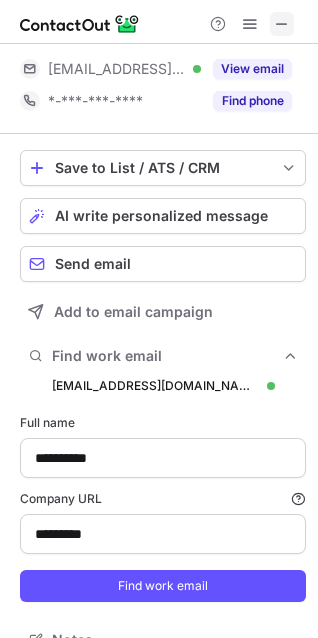 click at bounding box center (282, 24) 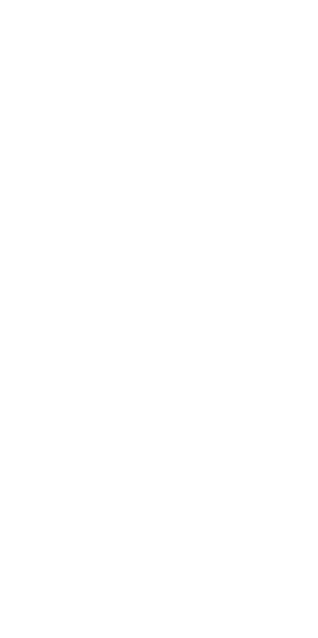 scroll, scrollTop: 0, scrollLeft: 0, axis: both 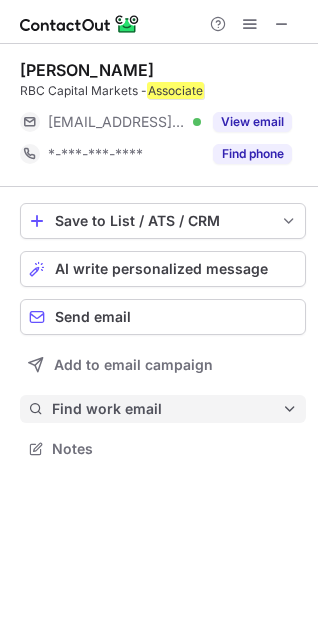 click on "Find work email" at bounding box center [167, 409] 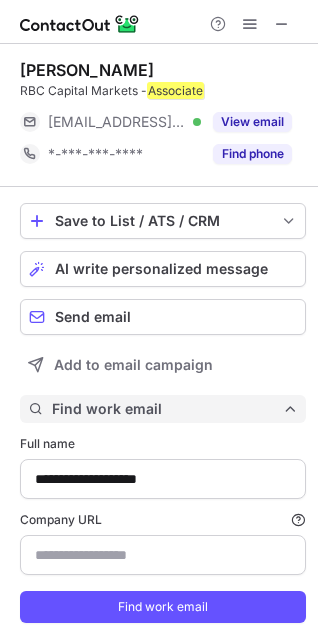 scroll, scrollTop: 10, scrollLeft: 10, axis: both 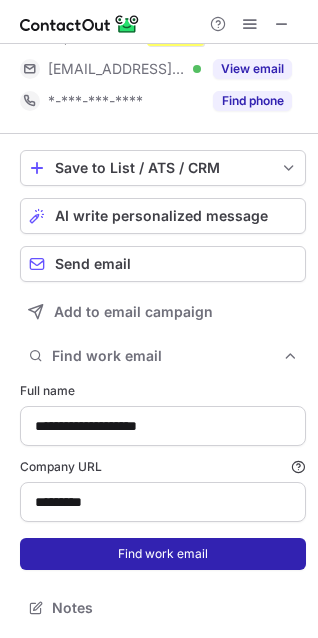 click on "Find work email" at bounding box center (163, 554) 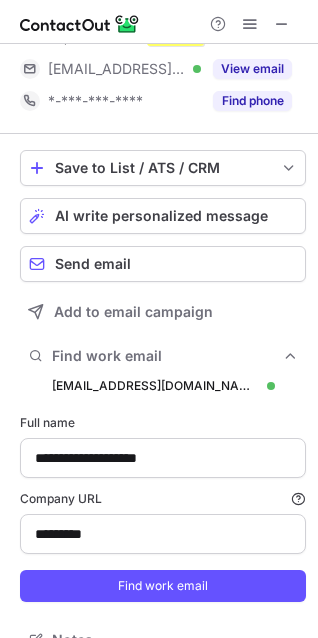 scroll, scrollTop: 10, scrollLeft: 10, axis: both 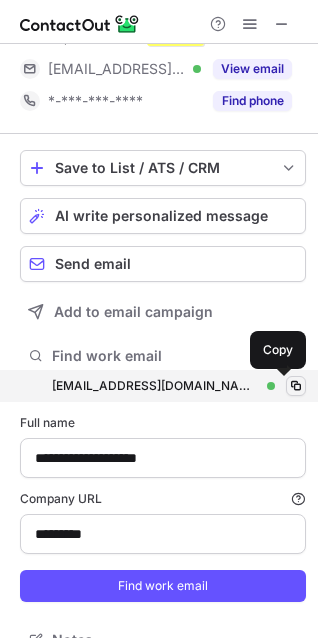 click at bounding box center [296, 386] 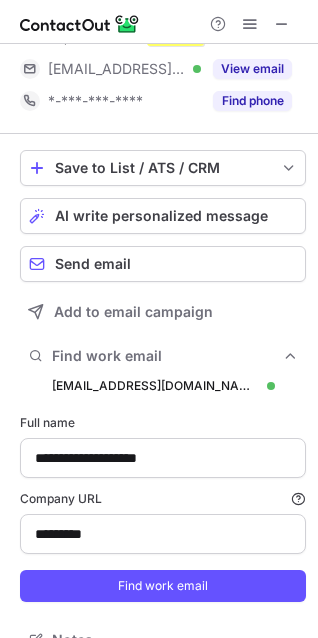 type 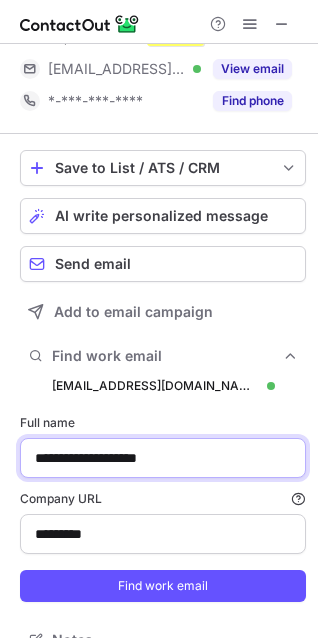 click on "**********" at bounding box center [163, 458] 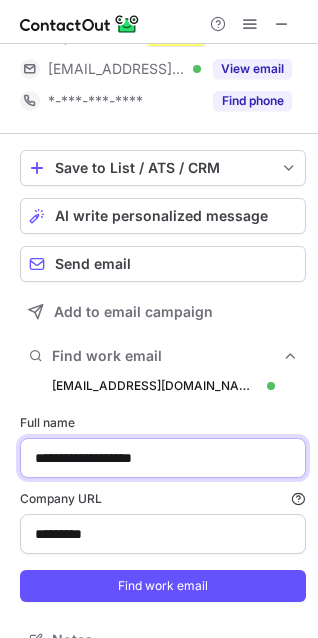 drag, startPoint x: 214, startPoint y: 460, endPoint x: -40, endPoint y: 469, distance: 254.1594 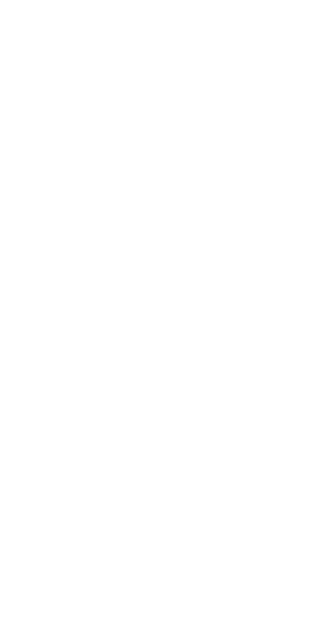 scroll, scrollTop: 0, scrollLeft: 0, axis: both 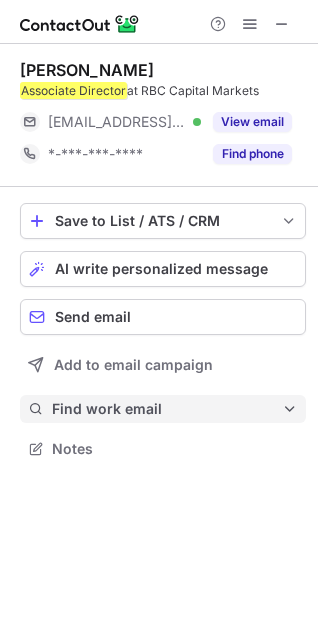 click on "Find work email" at bounding box center [167, 409] 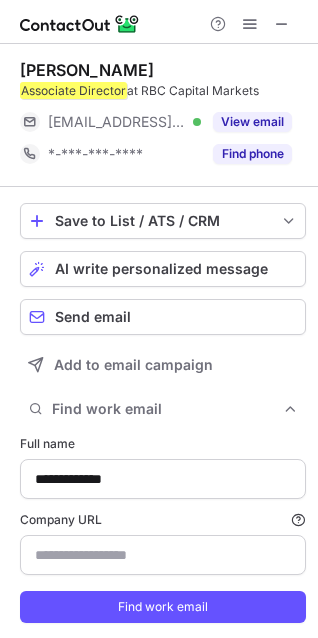 scroll, scrollTop: 10, scrollLeft: 10, axis: both 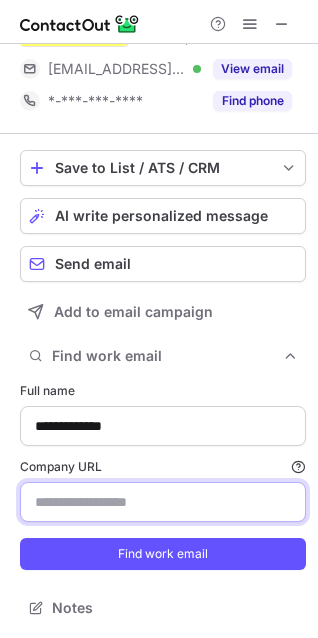 click on "Company URL Finding work email will consume 1 credit if a match is found." at bounding box center [163, 502] 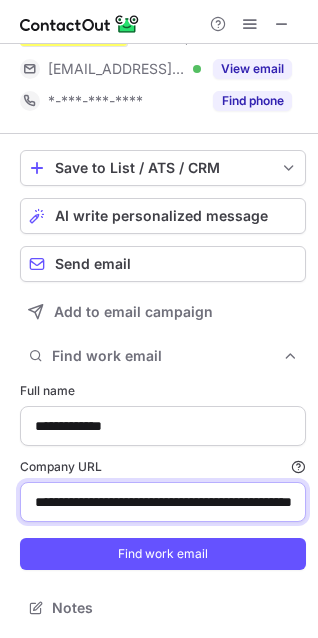 scroll, scrollTop: 0, scrollLeft: 130, axis: horizontal 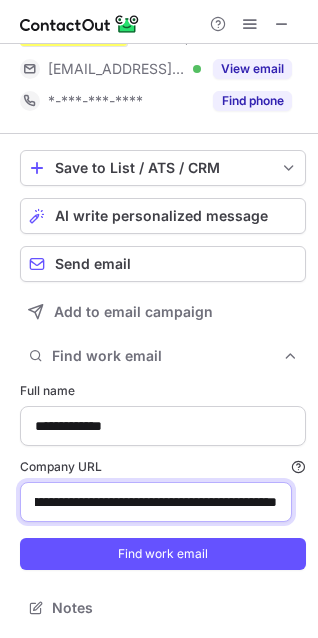 type on "**********" 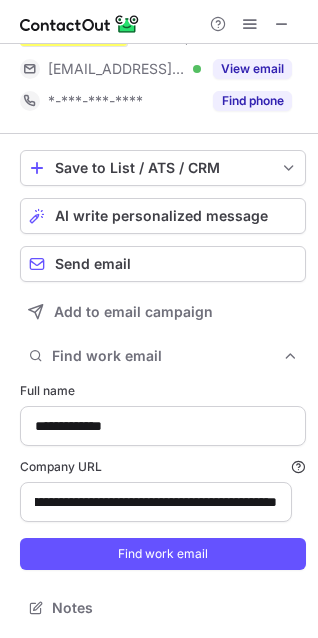 scroll, scrollTop: 0, scrollLeft: 0, axis: both 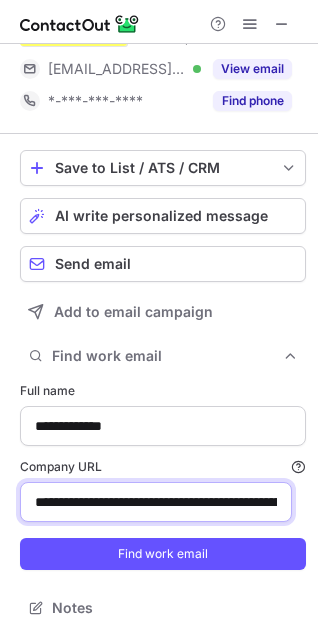 click on "**********" at bounding box center [156, 502] 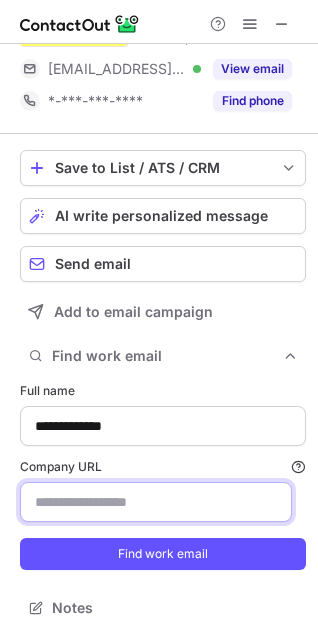paste on "*********" 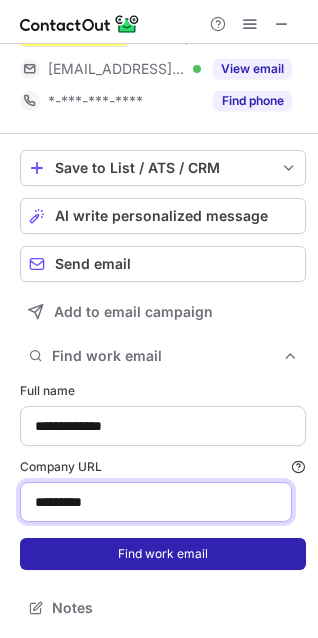 type on "*********" 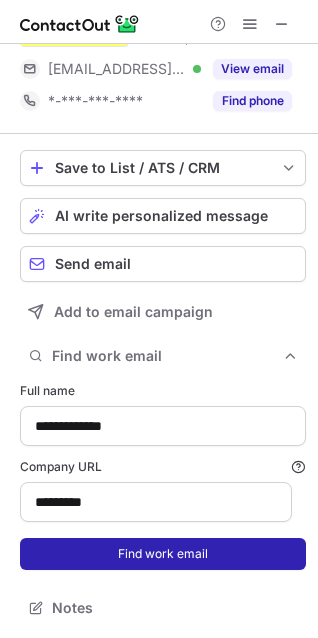 click on "Find work email" at bounding box center [163, 554] 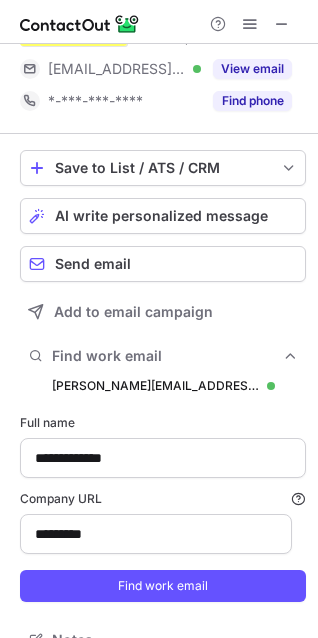 scroll, scrollTop: 10, scrollLeft: 10, axis: both 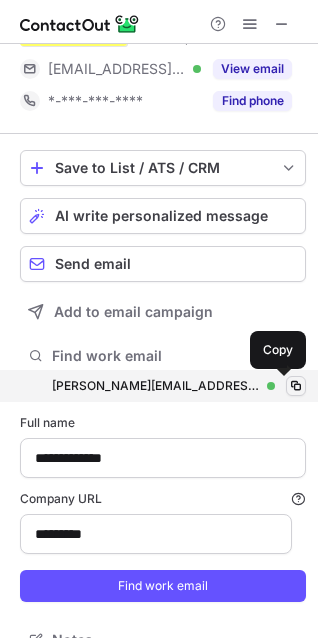 click at bounding box center [296, 386] 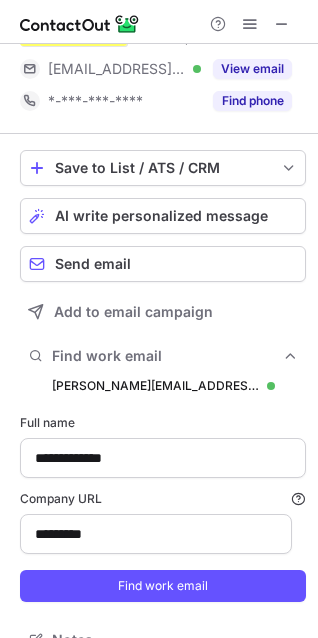 type 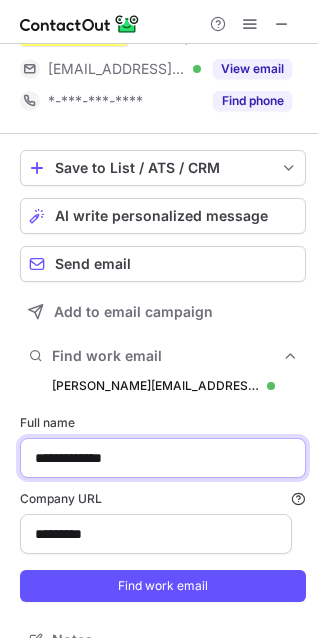 drag, startPoint x: 165, startPoint y: 456, endPoint x: -43, endPoint y: 456, distance: 208 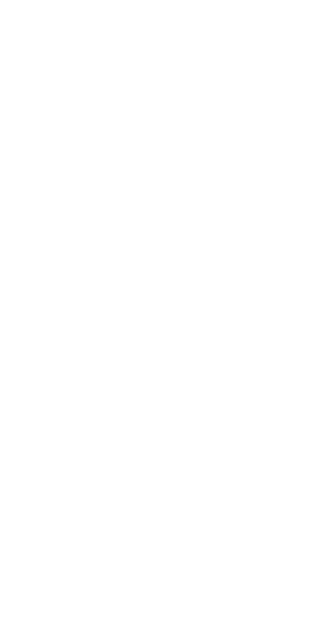 scroll, scrollTop: 0, scrollLeft: 0, axis: both 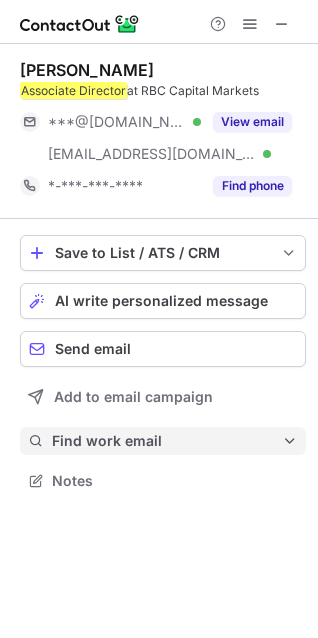 click on "Find work email" at bounding box center [167, 441] 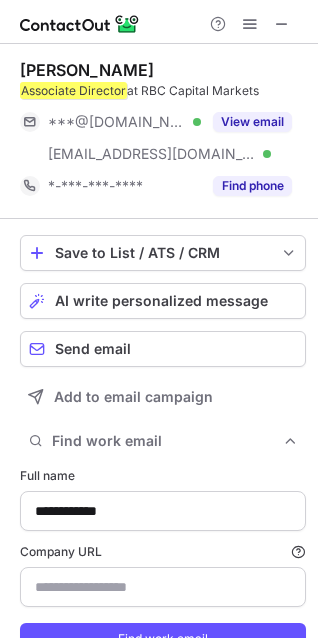 scroll, scrollTop: 10, scrollLeft: 10, axis: both 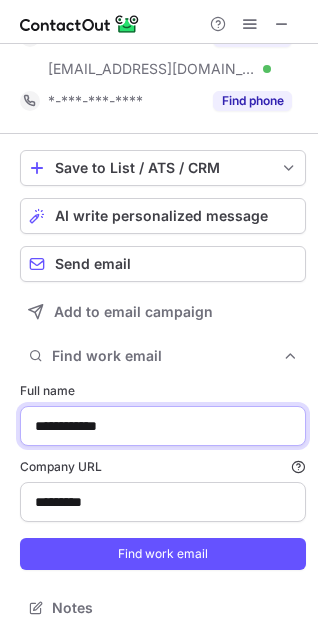 drag, startPoint x: 162, startPoint y: 430, endPoint x: -88, endPoint y: 418, distance: 250.28784 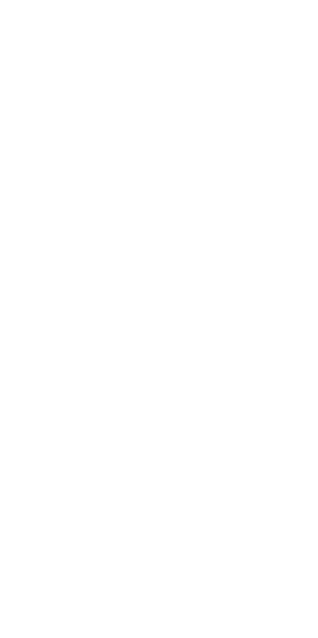 scroll, scrollTop: 0, scrollLeft: 0, axis: both 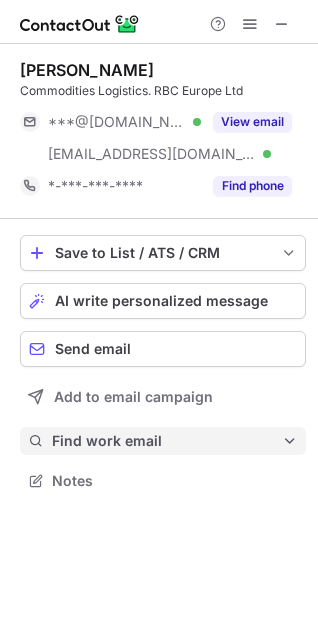 click on "Find work email" at bounding box center [163, 441] 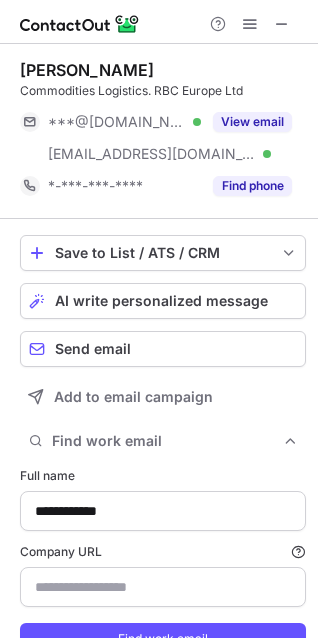type on "*********" 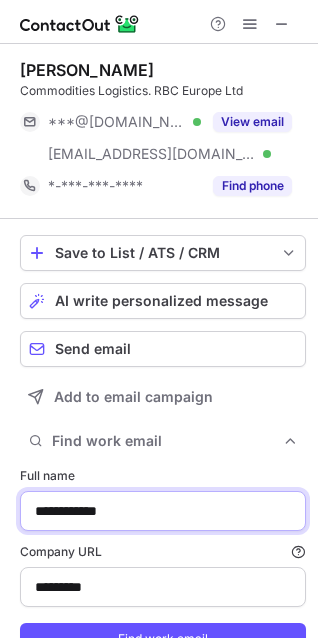 drag, startPoint x: 138, startPoint y: 515, endPoint x: -28, endPoint y: 516, distance: 166.003 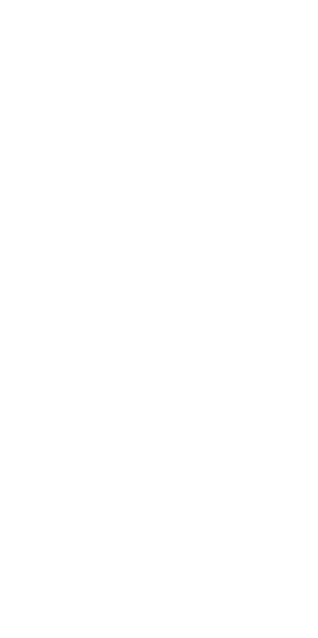 scroll, scrollTop: 0, scrollLeft: 0, axis: both 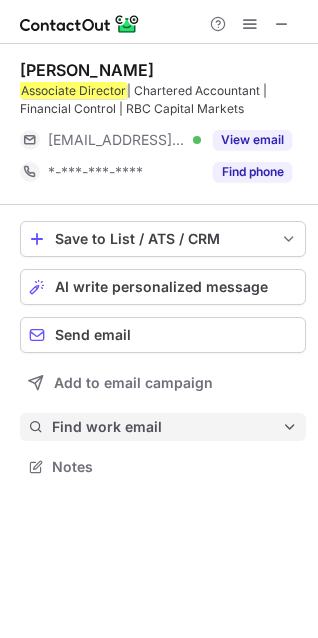 click on "Find work email" at bounding box center (167, 427) 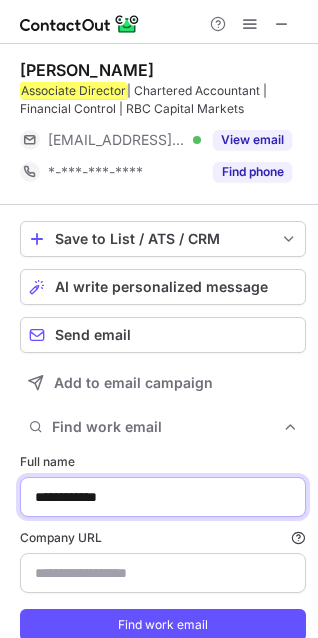 type on "*********" 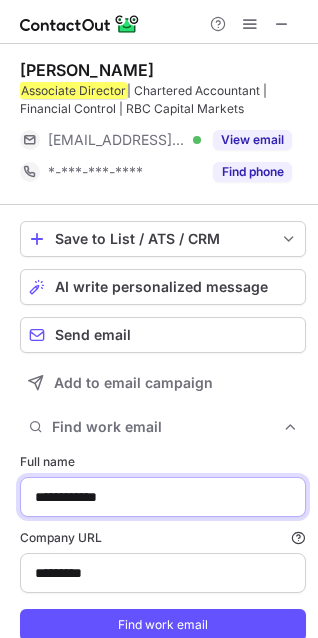 drag, startPoint x: 159, startPoint y: 436, endPoint x: -58, endPoint y: 475, distance: 220.47676 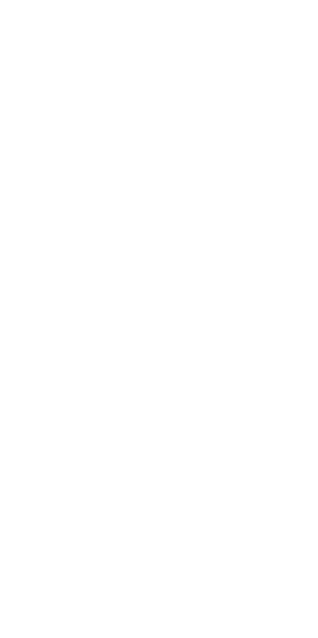 scroll, scrollTop: 0, scrollLeft: 0, axis: both 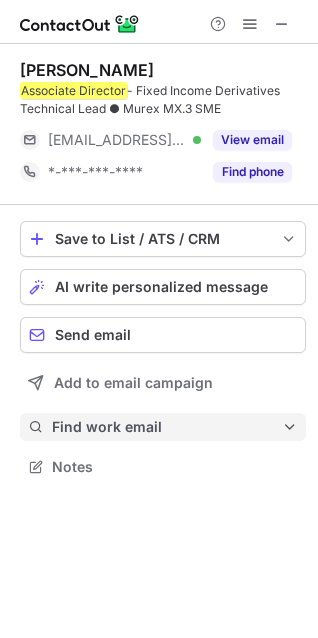 click on "Find work email" at bounding box center [167, 427] 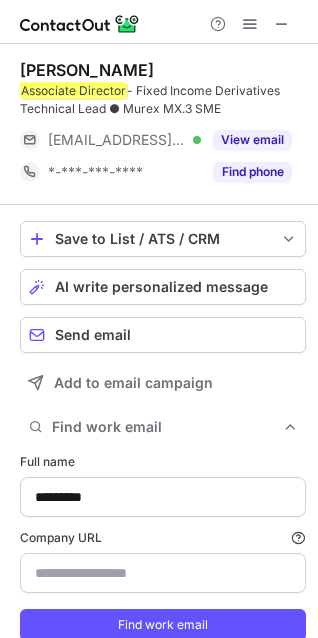 type on "*********" 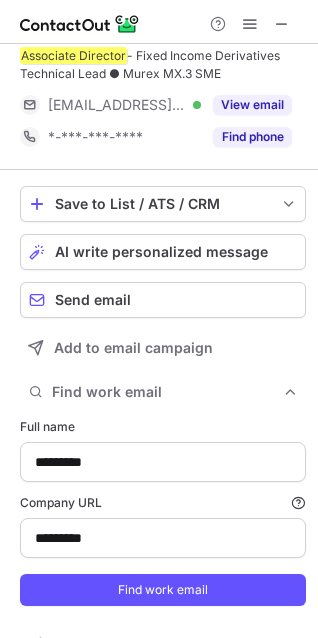 scroll, scrollTop: 71, scrollLeft: 0, axis: vertical 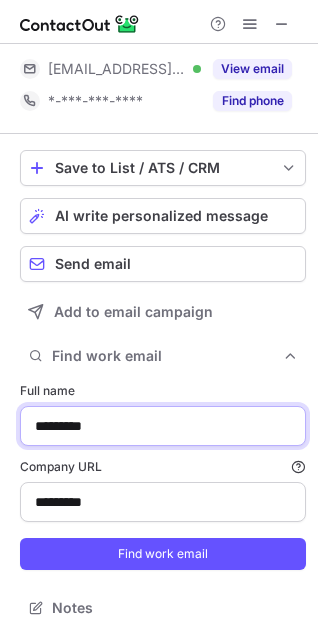 drag, startPoint x: 137, startPoint y: 425, endPoint x: -29, endPoint y: 420, distance: 166.07529 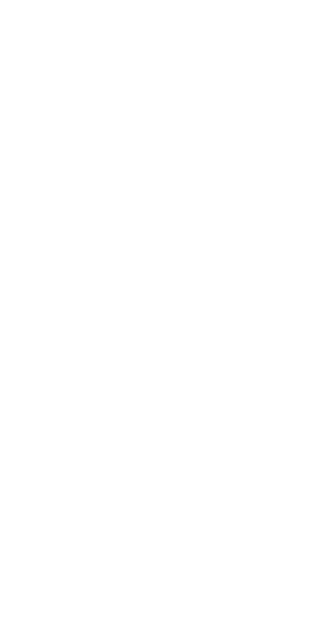 scroll, scrollTop: 0, scrollLeft: 0, axis: both 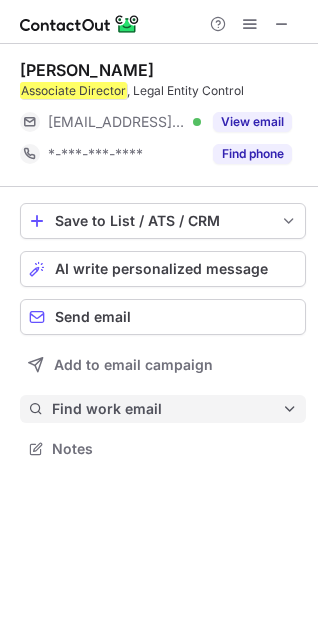 click on "Find work email" at bounding box center [167, 409] 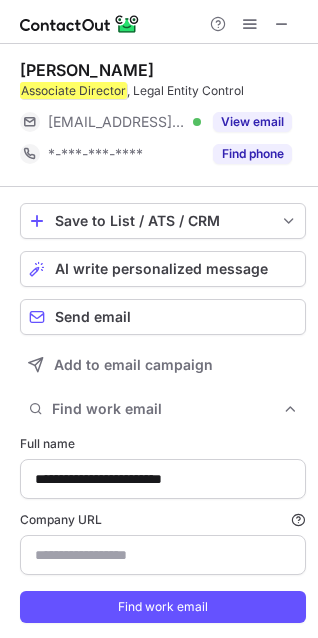 scroll, scrollTop: 10, scrollLeft: 10, axis: both 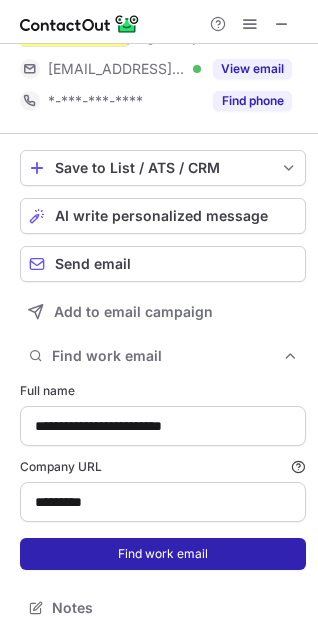 click on "Find work email" at bounding box center (163, 554) 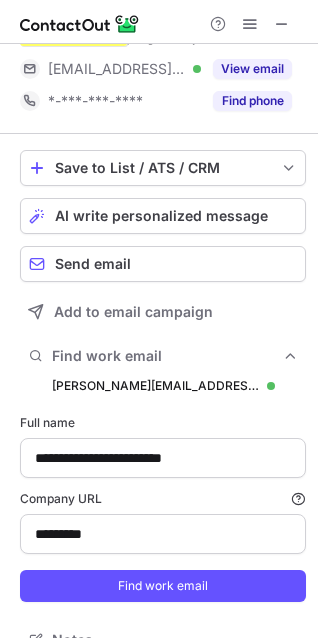 scroll, scrollTop: 10, scrollLeft: 10, axis: both 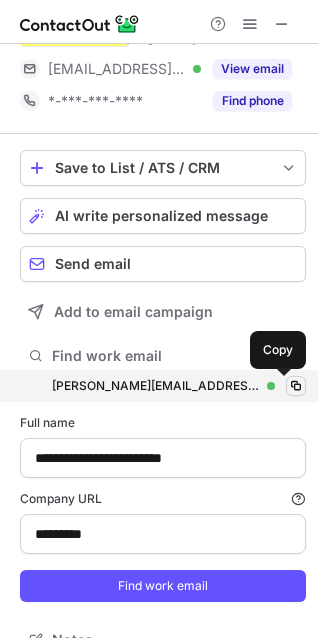 click at bounding box center (296, 386) 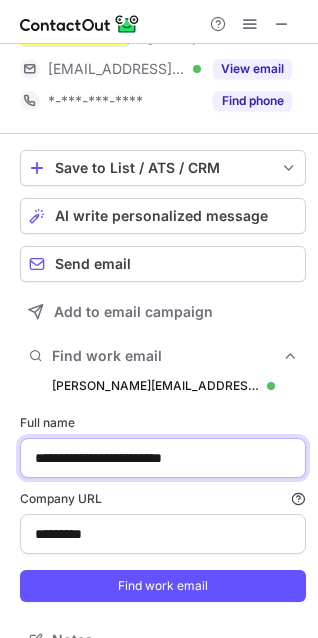 drag, startPoint x: 270, startPoint y: 448, endPoint x: -50, endPoint y: 457, distance: 320.12653 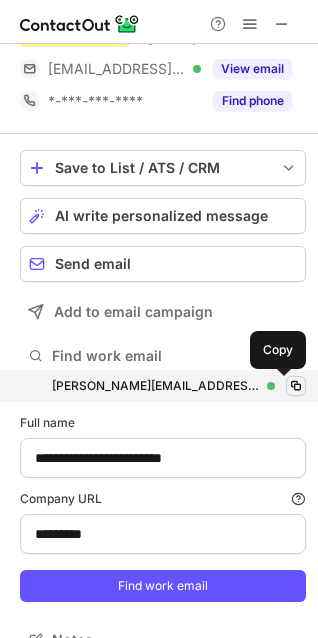 click at bounding box center [296, 386] 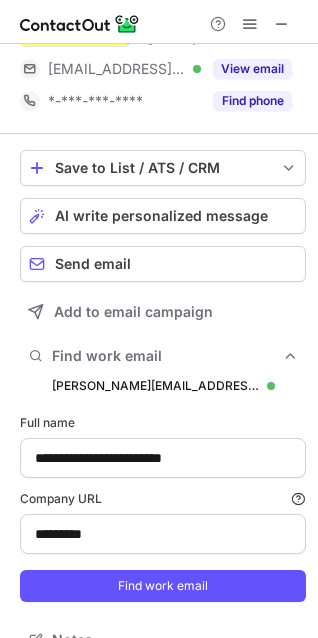 type 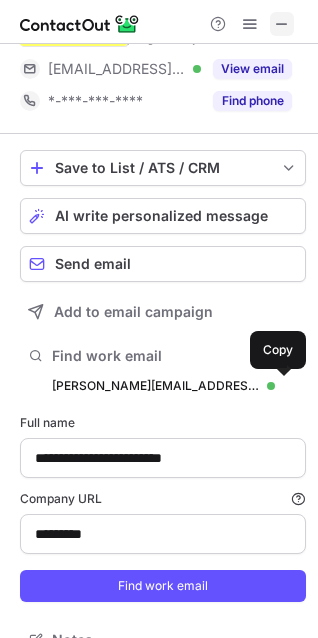 click at bounding box center (282, 24) 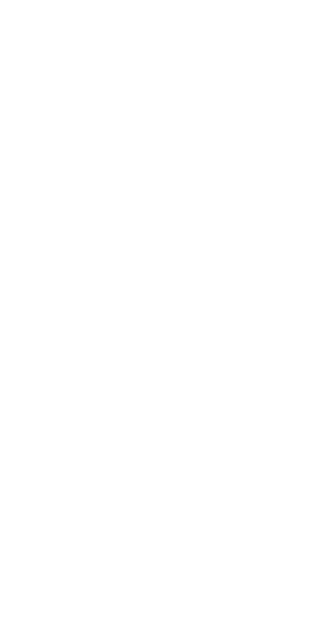 scroll, scrollTop: 0, scrollLeft: 0, axis: both 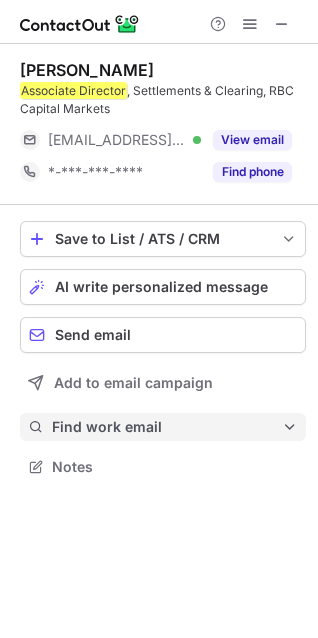 click on "Find work email" at bounding box center [167, 427] 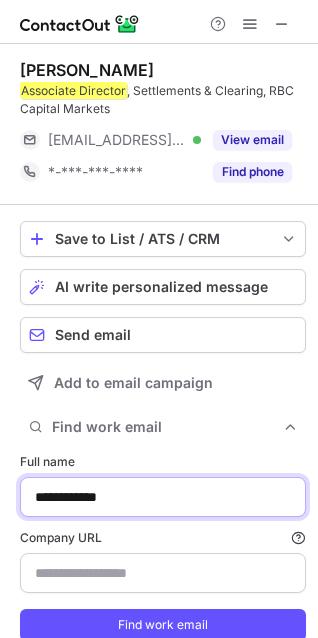 drag, startPoint x: 160, startPoint y: 498, endPoint x: -35, endPoint y: 496, distance: 195.01025 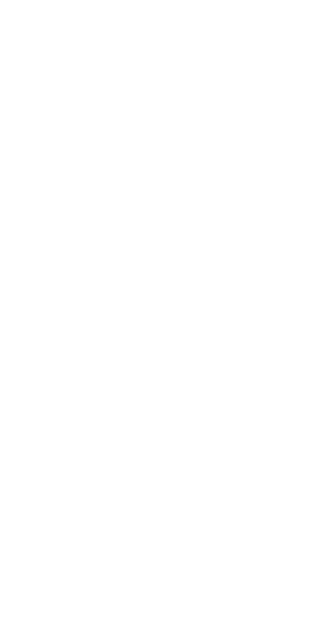 scroll, scrollTop: 0, scrollLeft: 0, axis: both 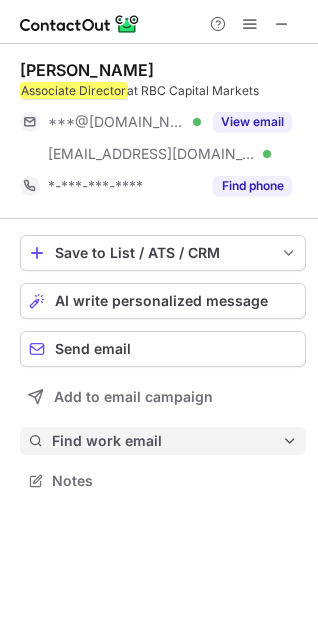 click on "Find work email" at bounding box center [167, 441] 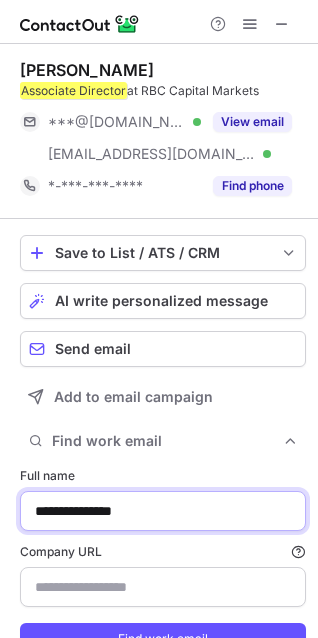 type on "*********" 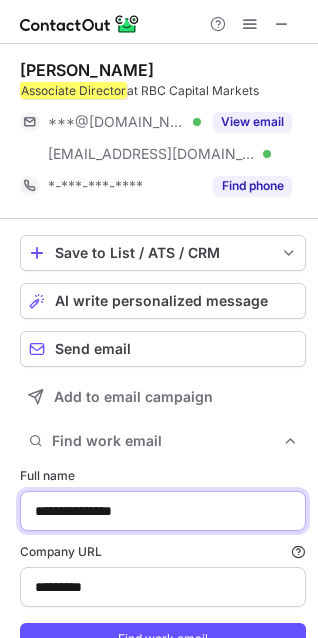 drag, startPoint x: 195, startPoint y: 452, endPoint x: -19, endPoint y: 501, distance: 219.53815 